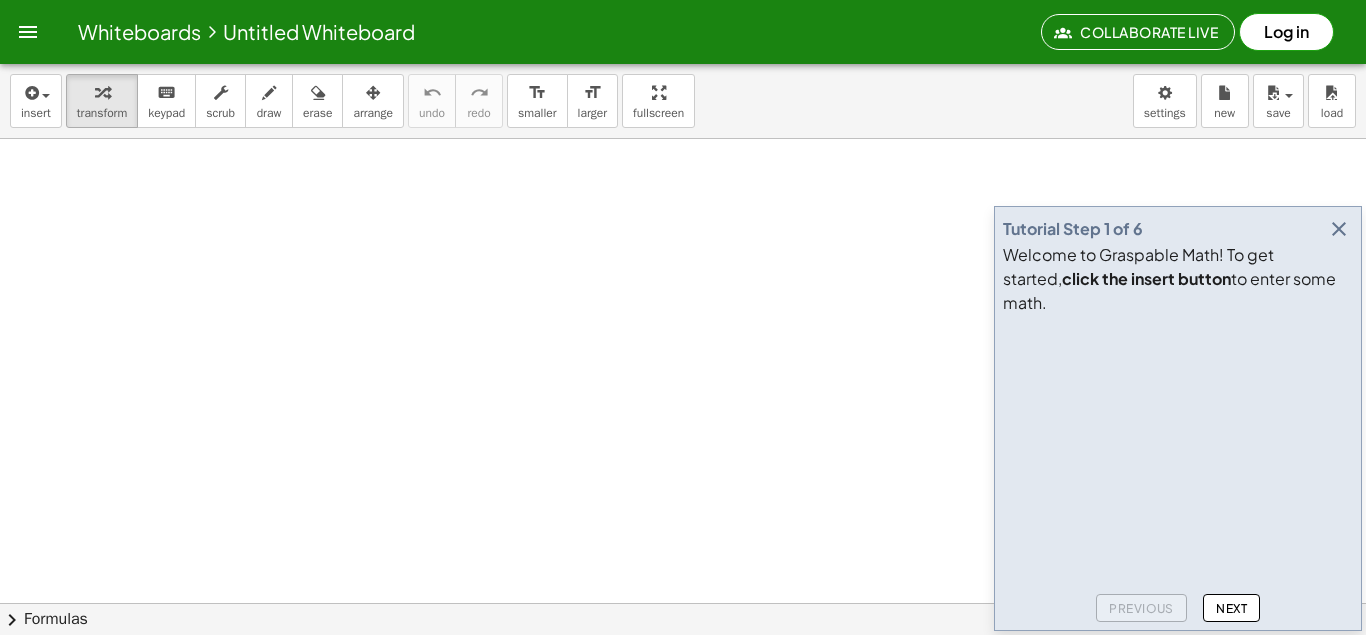 scroll, scrollTop: 0, scrollLeft: 0, axis: both 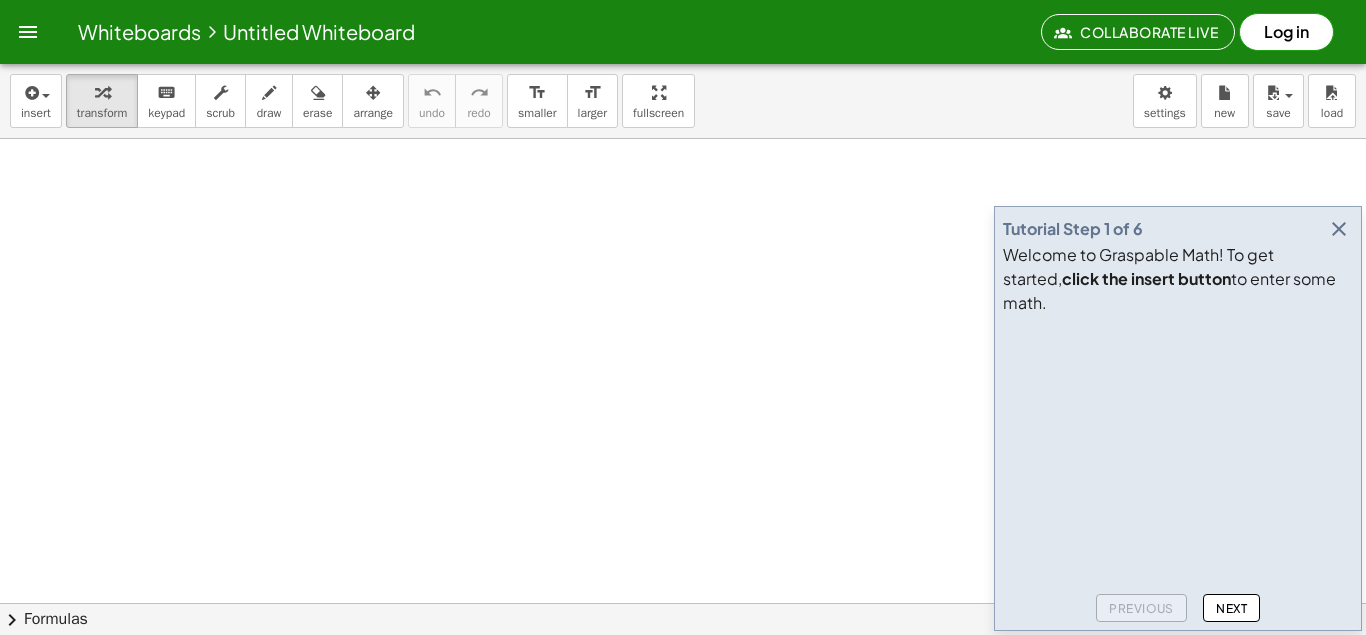 click on "Log in" at bounding box center (1286, 32) 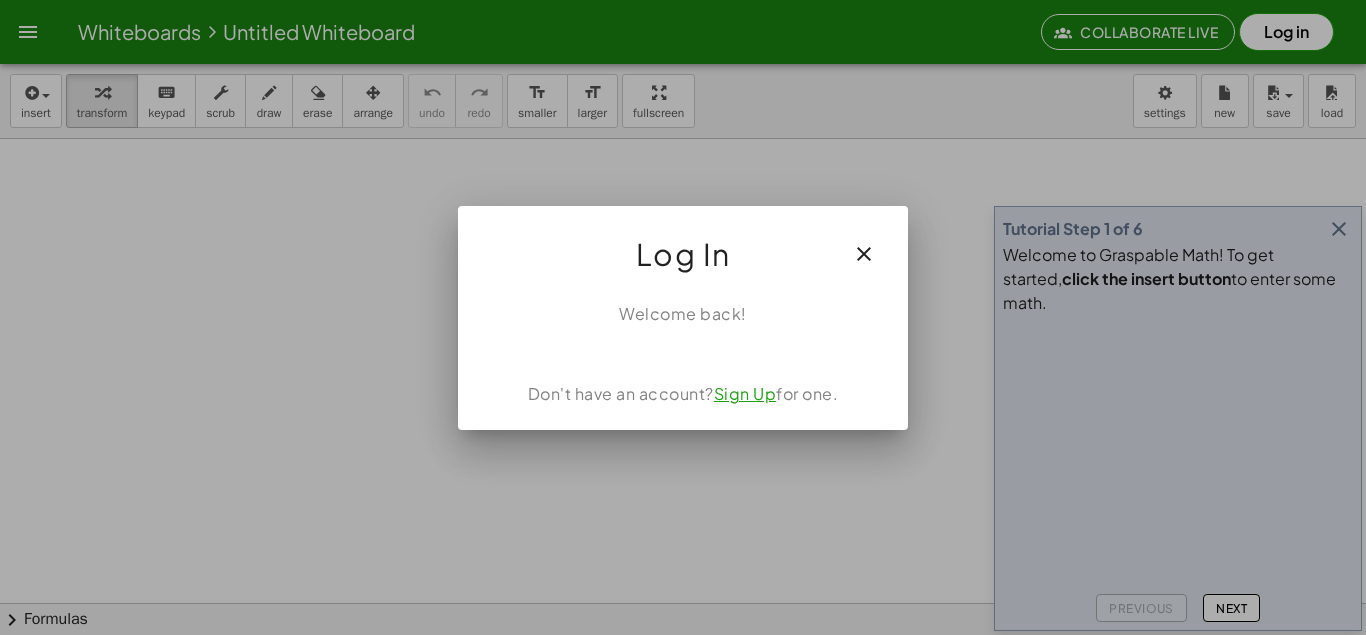 click on "Sign Up" at bounding box center (745, 393) 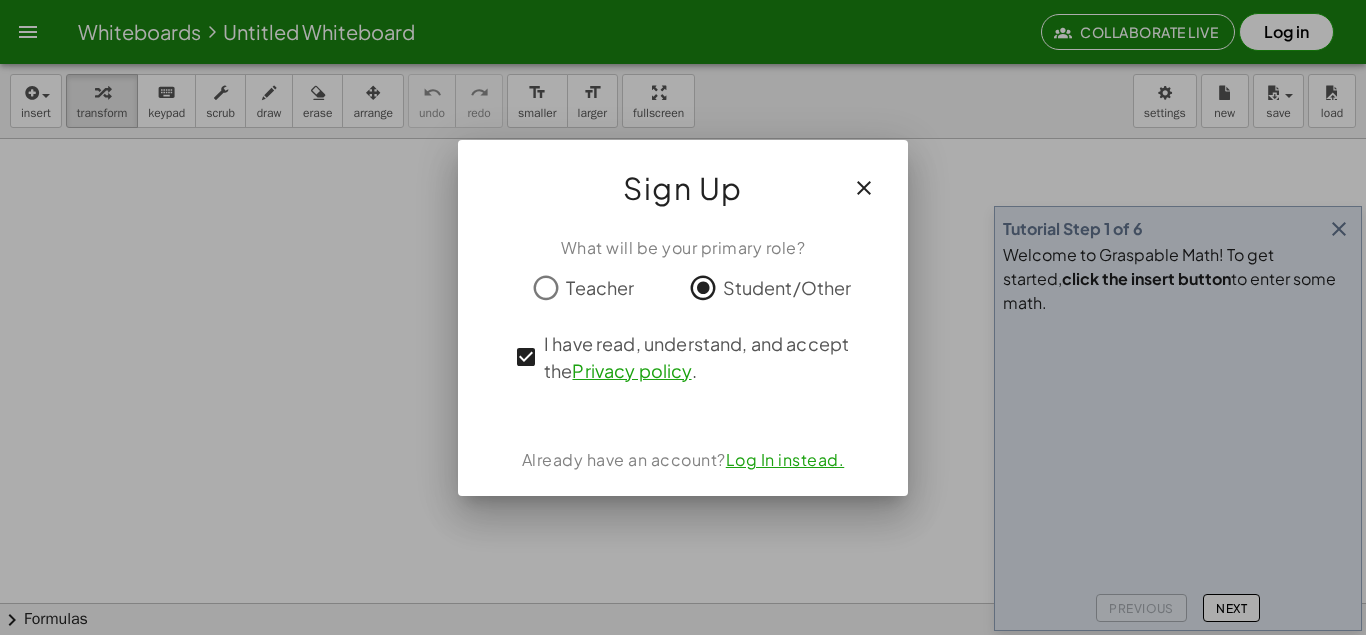 click on "Log In instead." at bounding box center (785, 459) 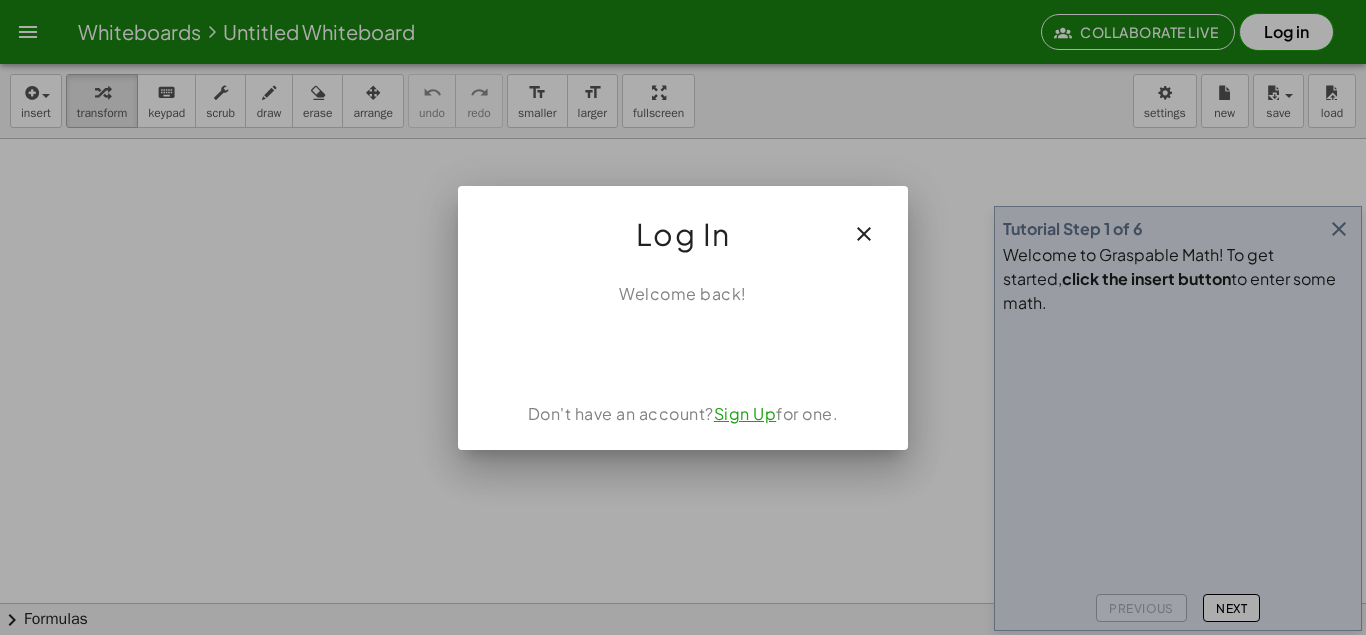 click on "Sign Up" at bounding box center [745, 413] 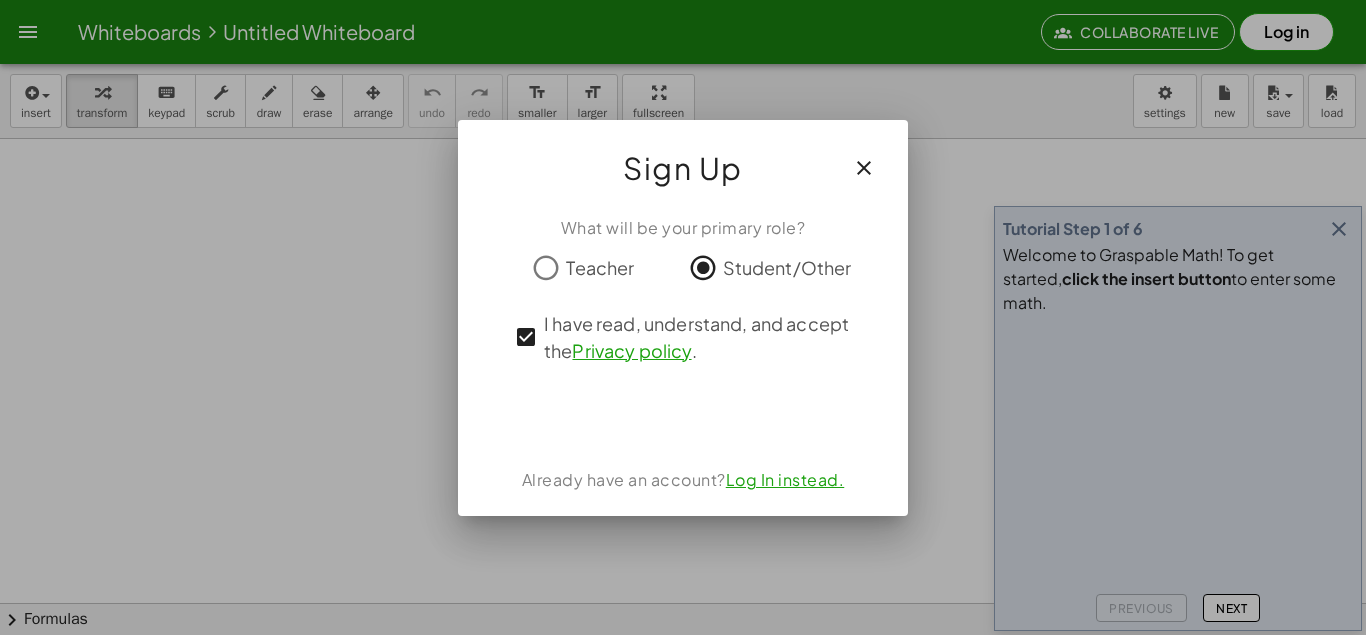click on "Log In instead." at bounding box center [785, 479] 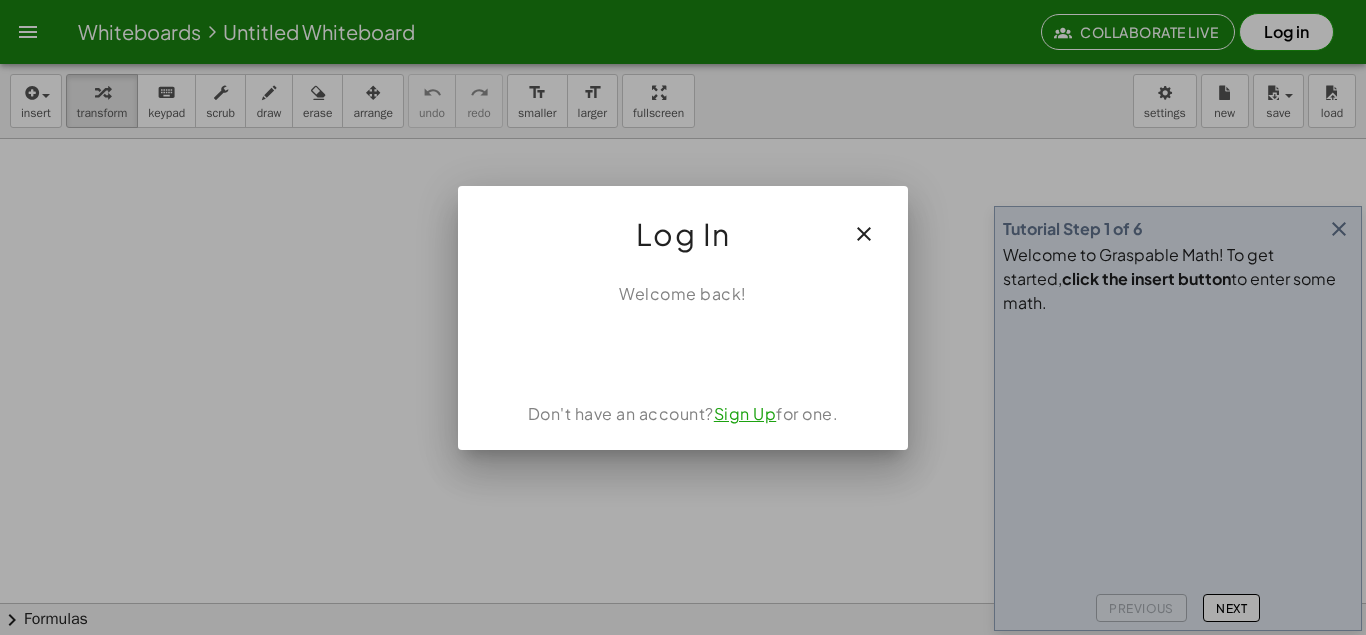 click on "Sign Up" at bounding box center (745, 413) 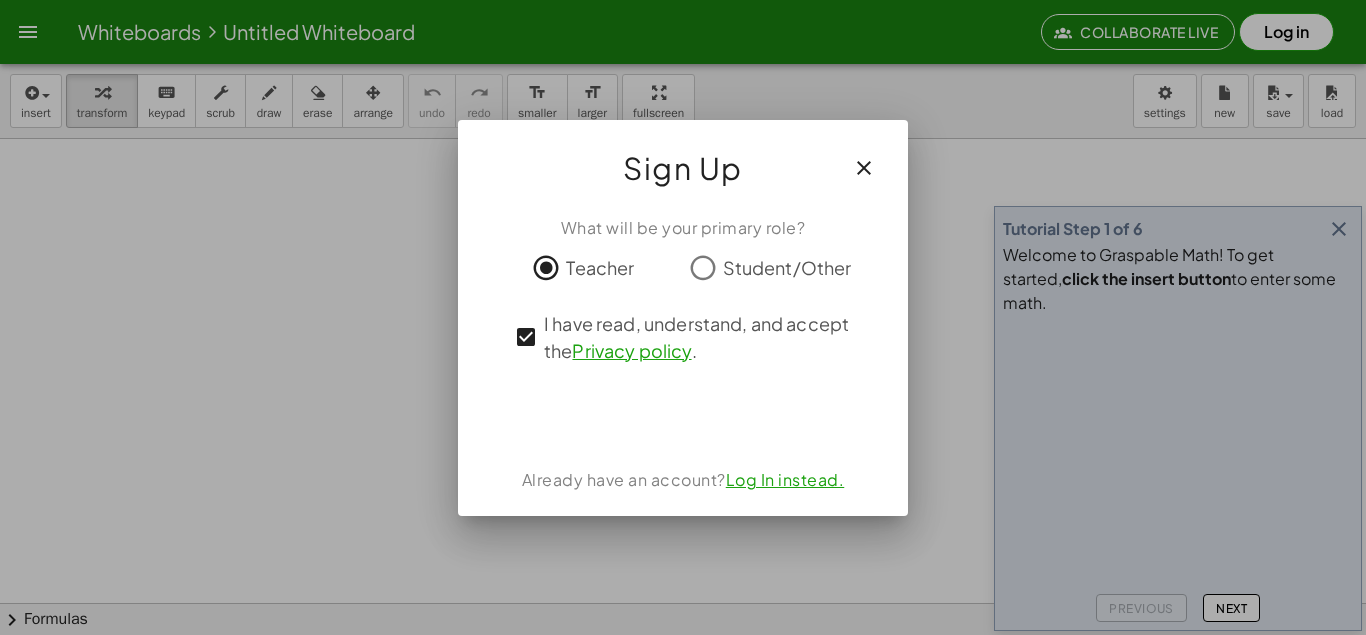 click at bounding box center (683, 416) 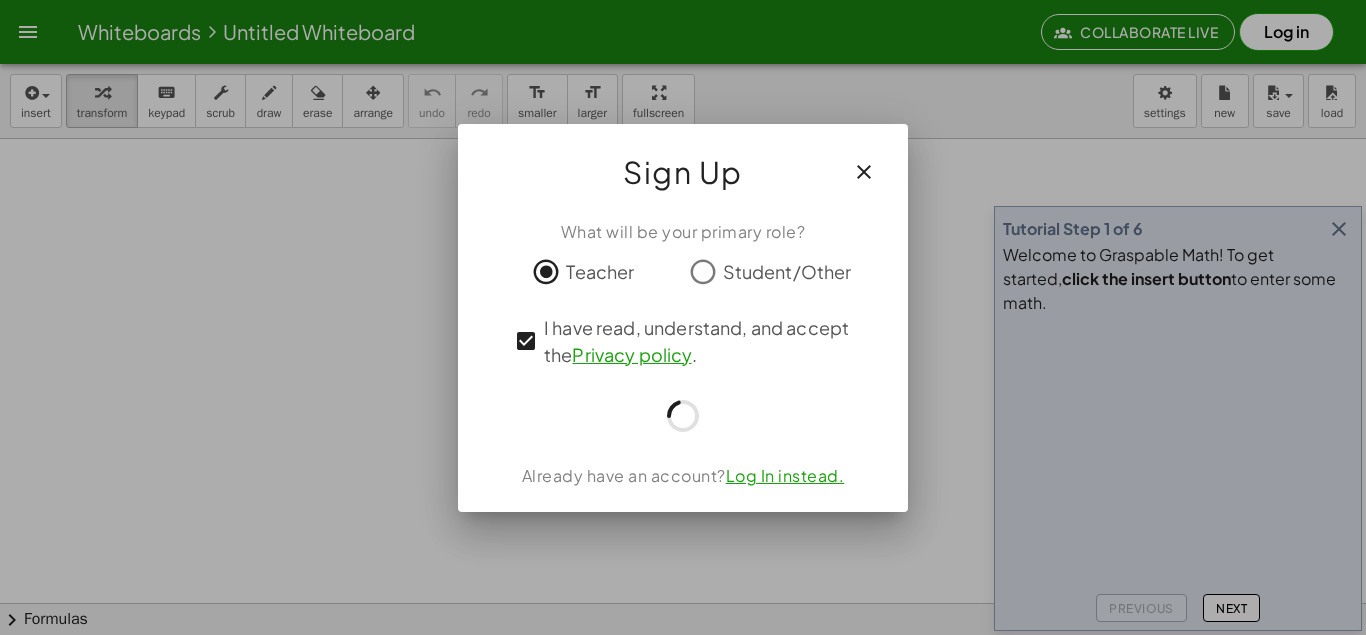 click on "Student/Other" 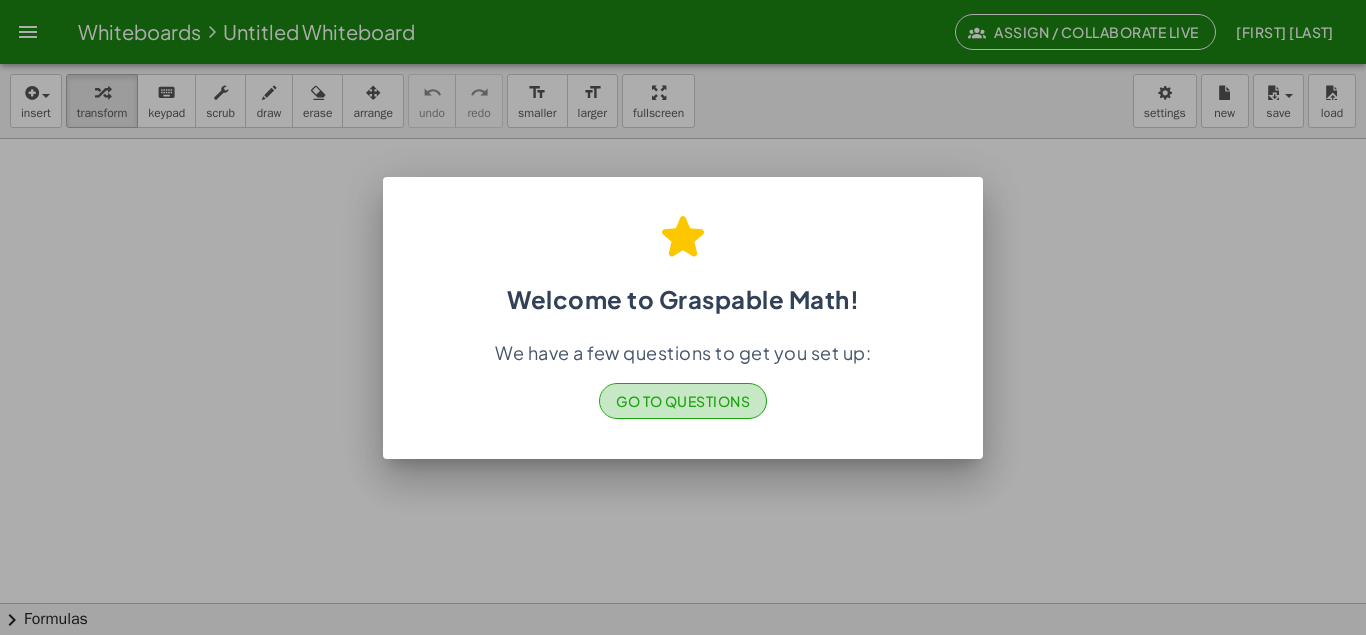 click on "Go to Questions" 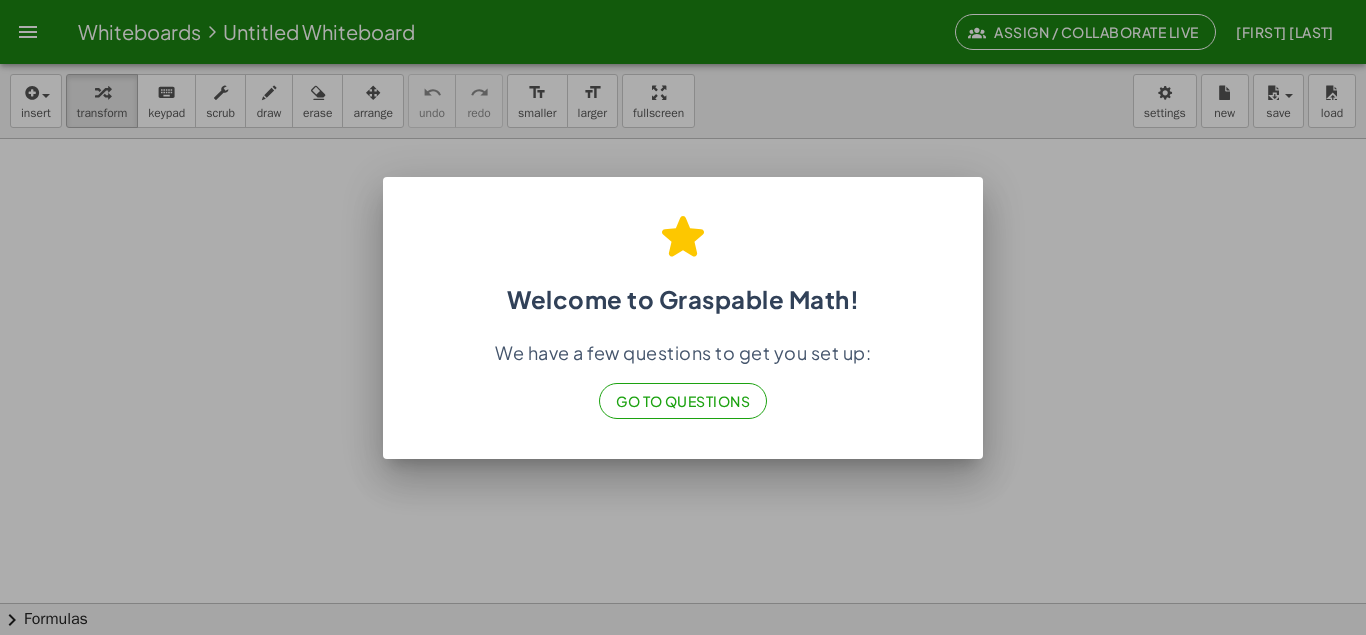 click at bounding box center [683, 317] 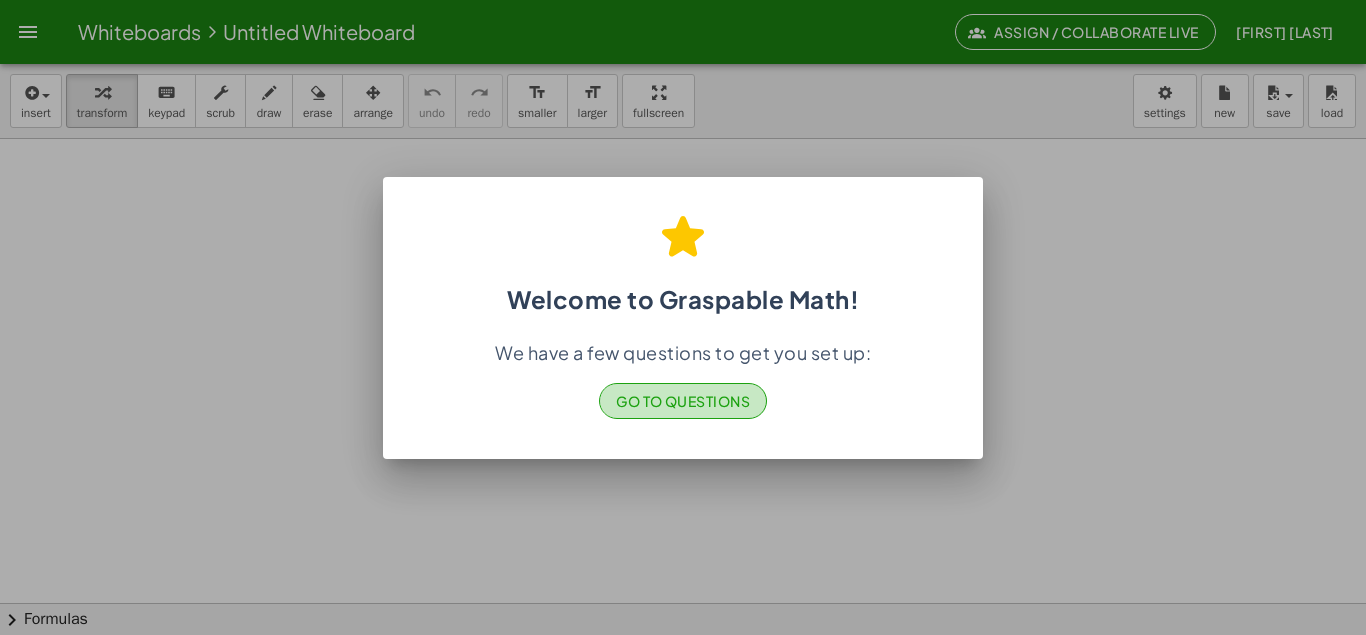 click on "Go to Questions" 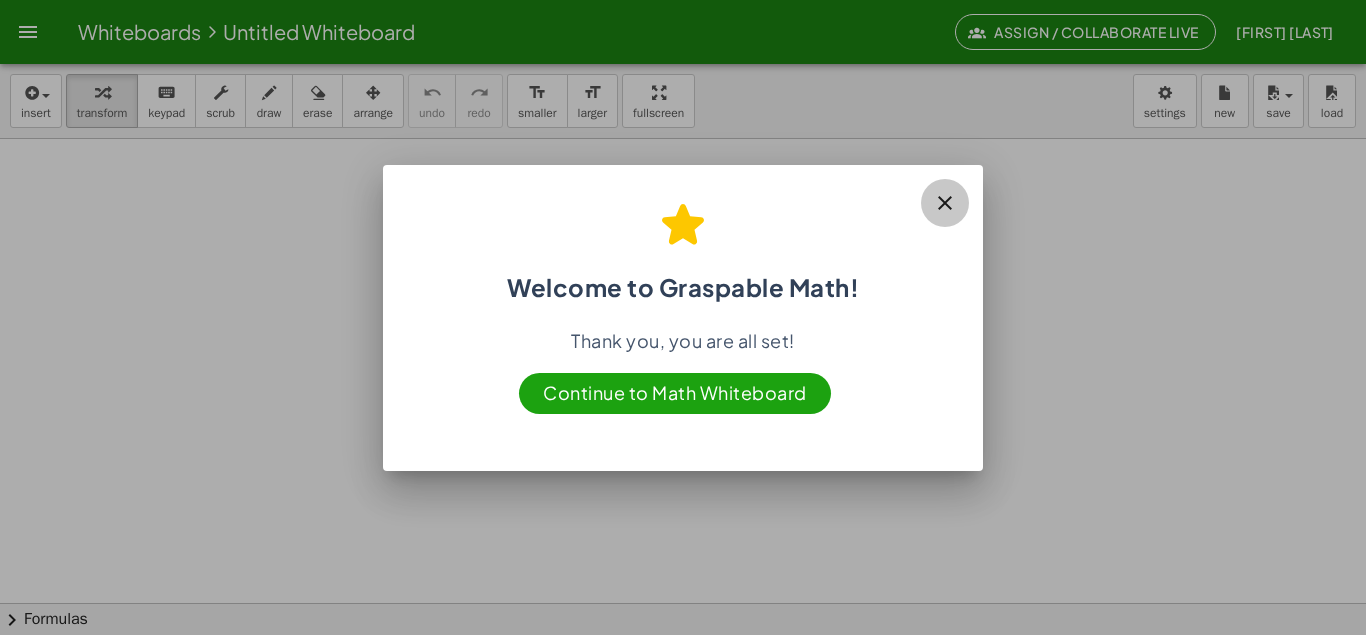 click 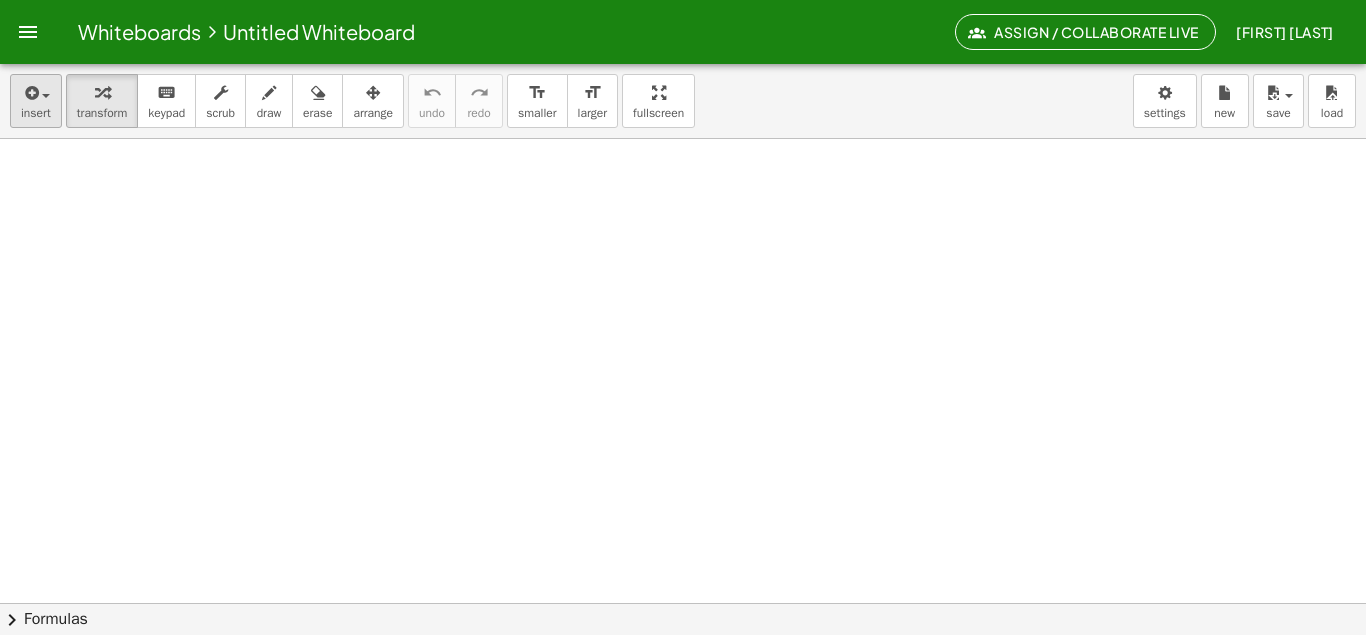 click at bounding box center [30, 93] 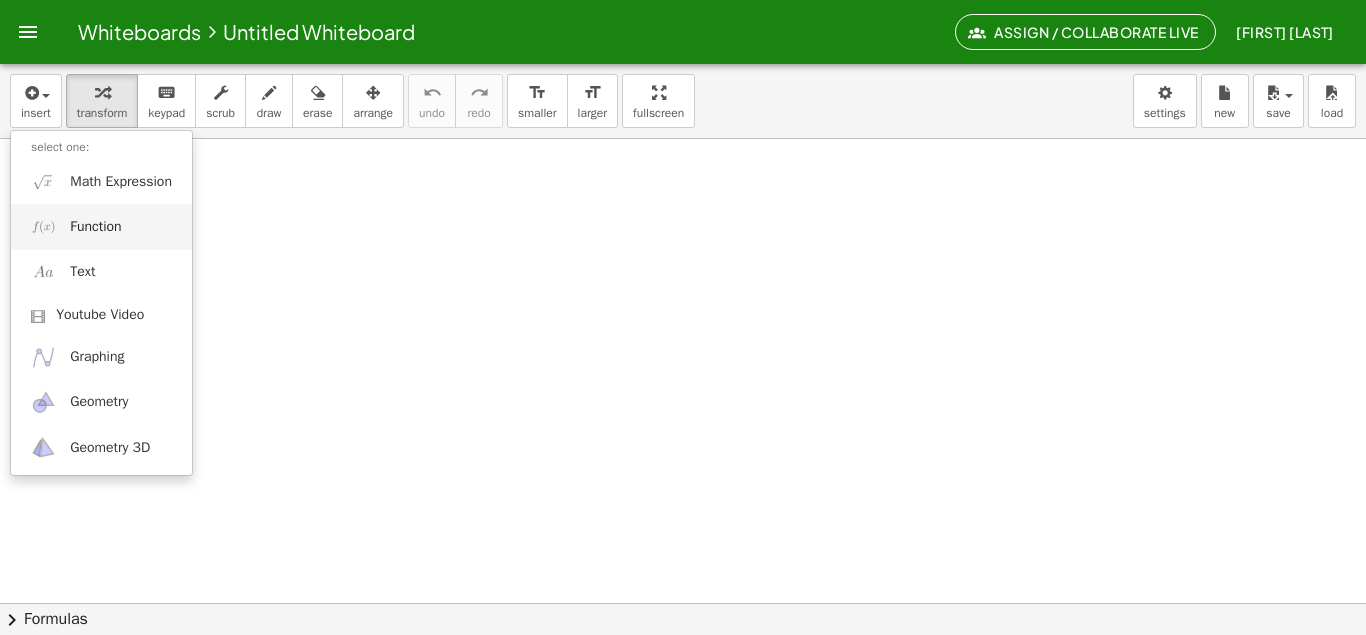 click on "Function" at bounding box center [101, 226] 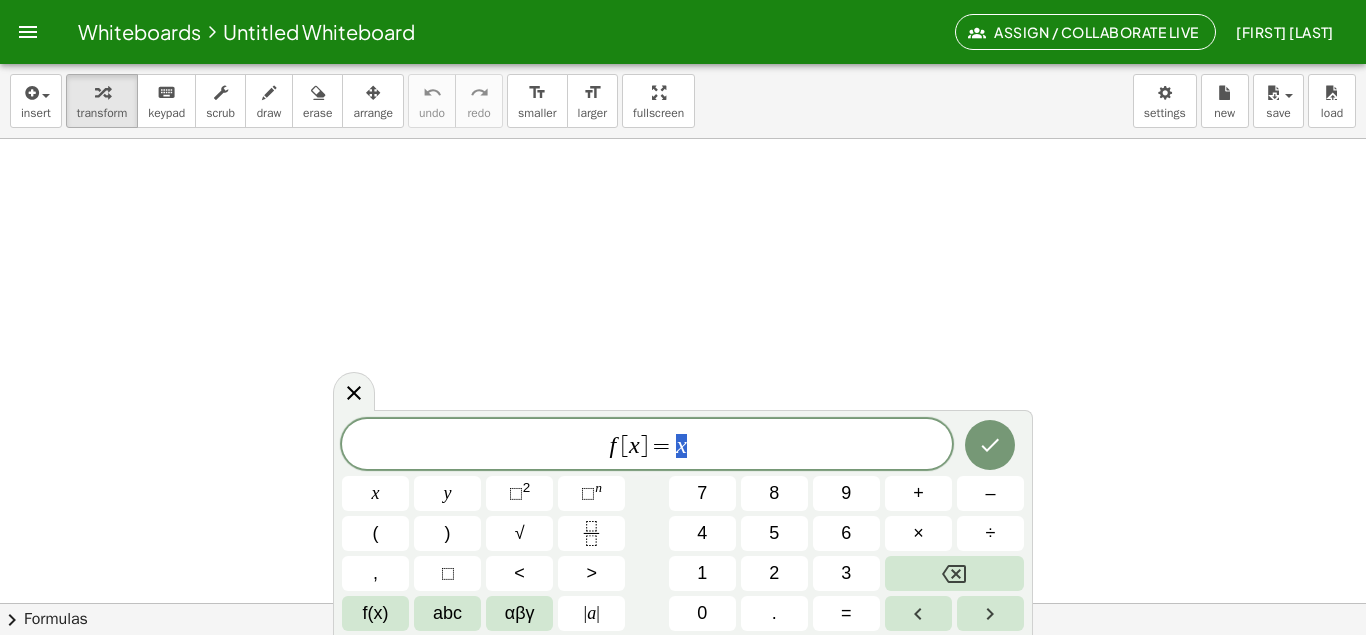 scroll, scrollTop: 18, scrollLeft: 13, axis: both 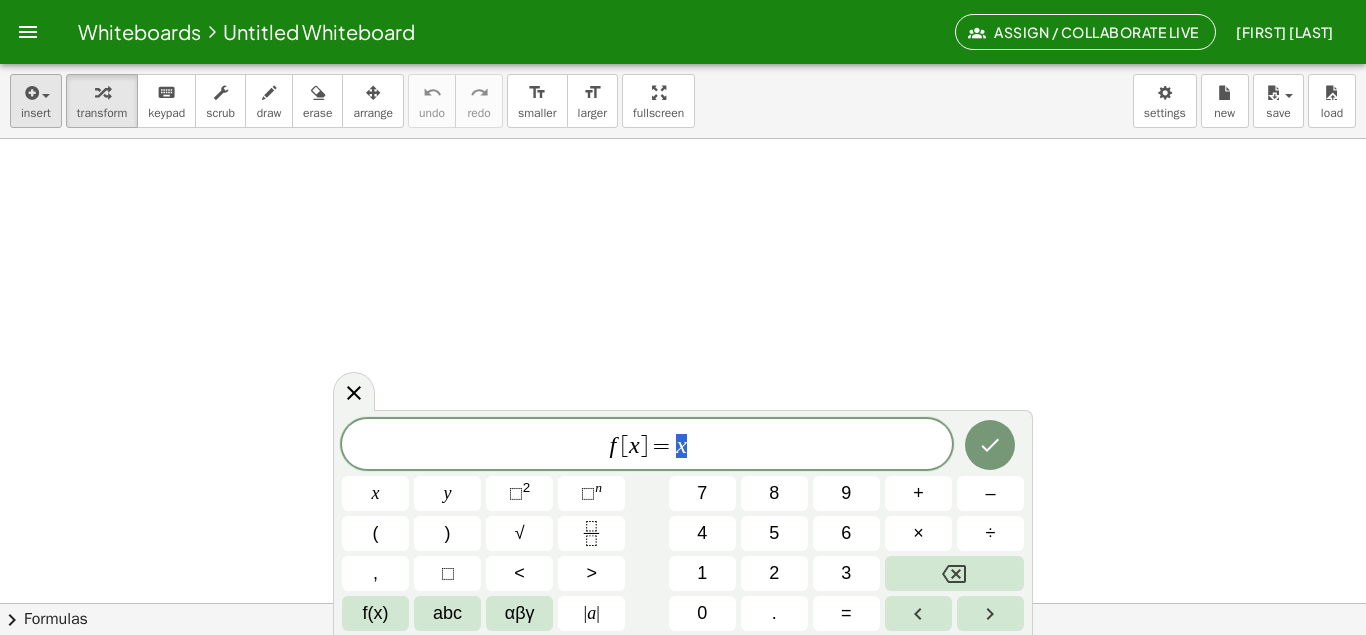 click on "insert" at bounding box center (36, 113) 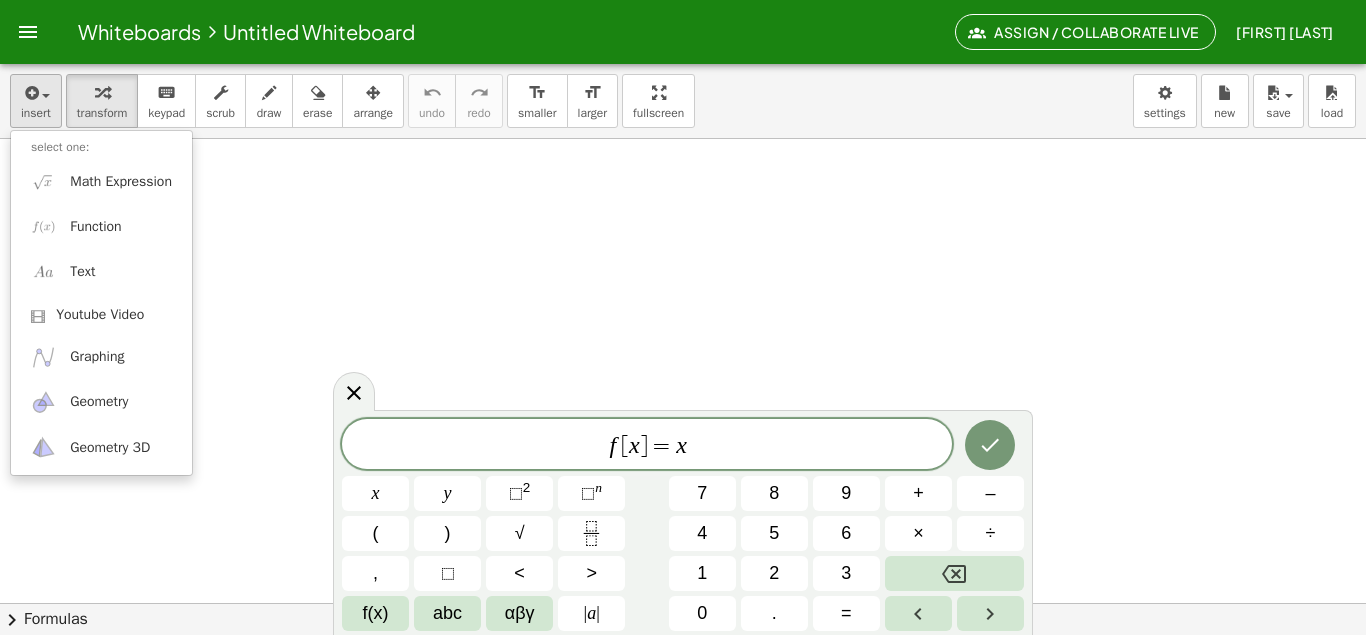 scroll, scrollTop: 18, scrollLeft: 0, axis: vertical 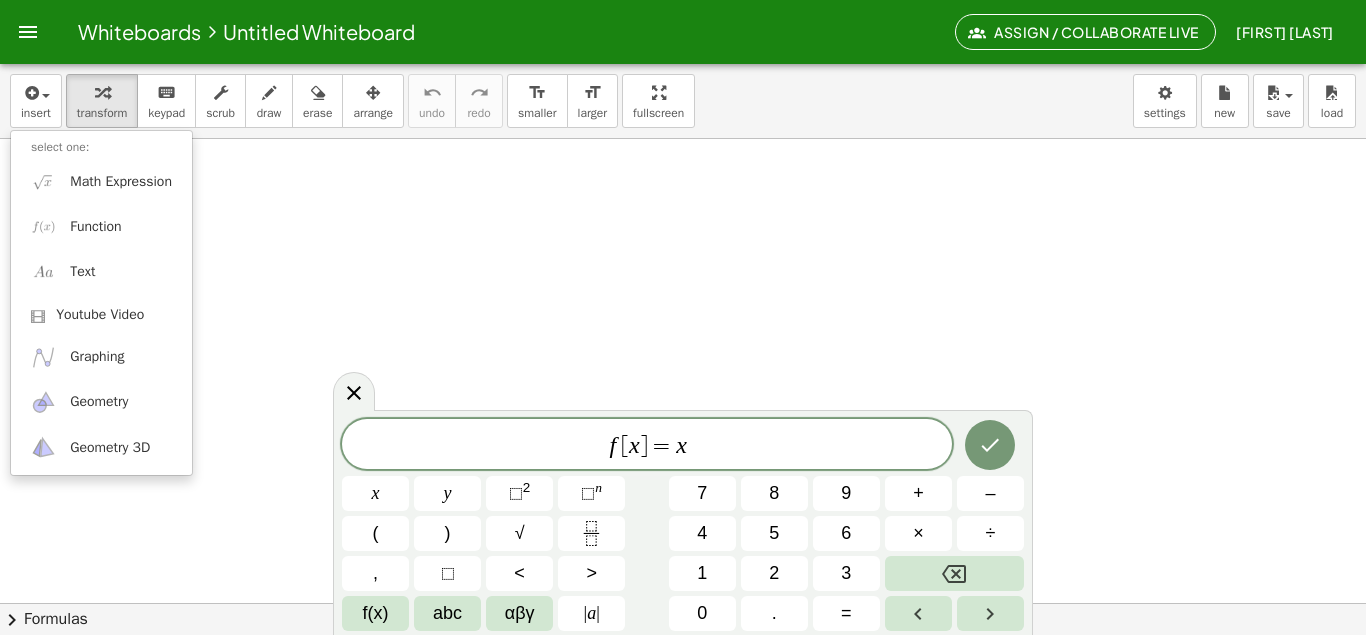 click on "f [ x ] = x x y ⬚ 2 ⬚ n 7 8 9 + – ( ) √ 4 5 6 × ÷ , ⬚ < > 1 2 3 f(x) abc αβγ | a | 0 . =" at bounding box center (683, 525) 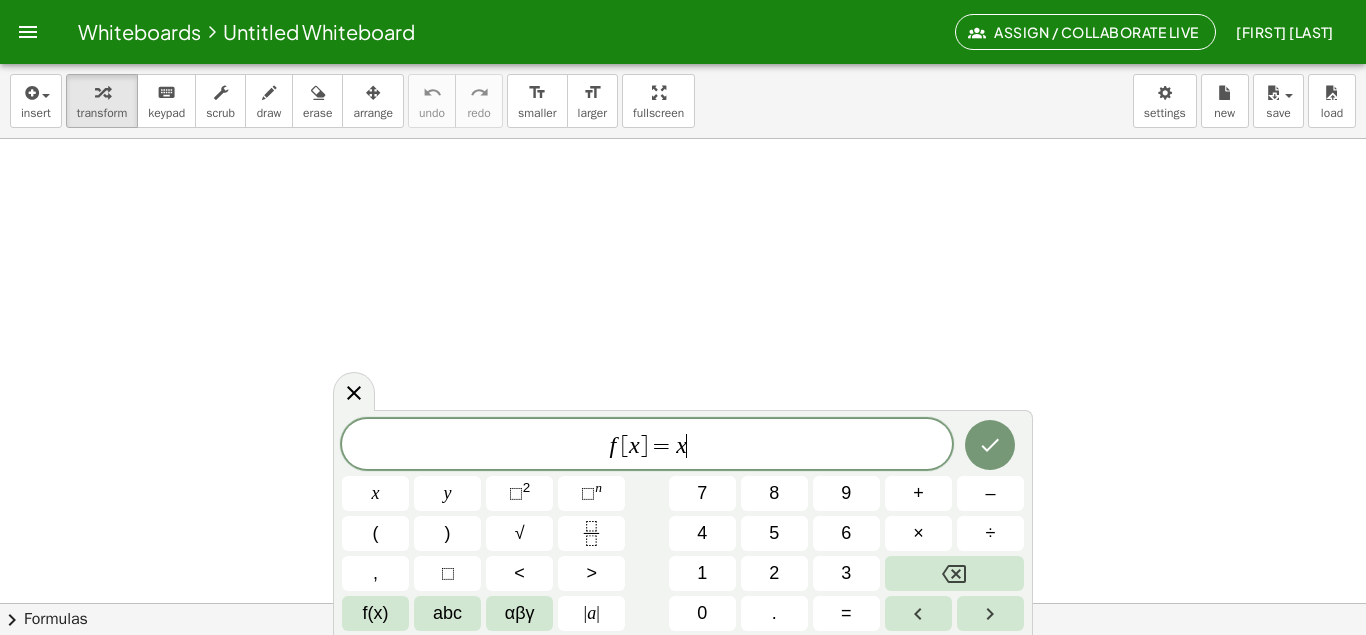 scroll, scrollTop: 120, scrollLeft: 13, axis: both 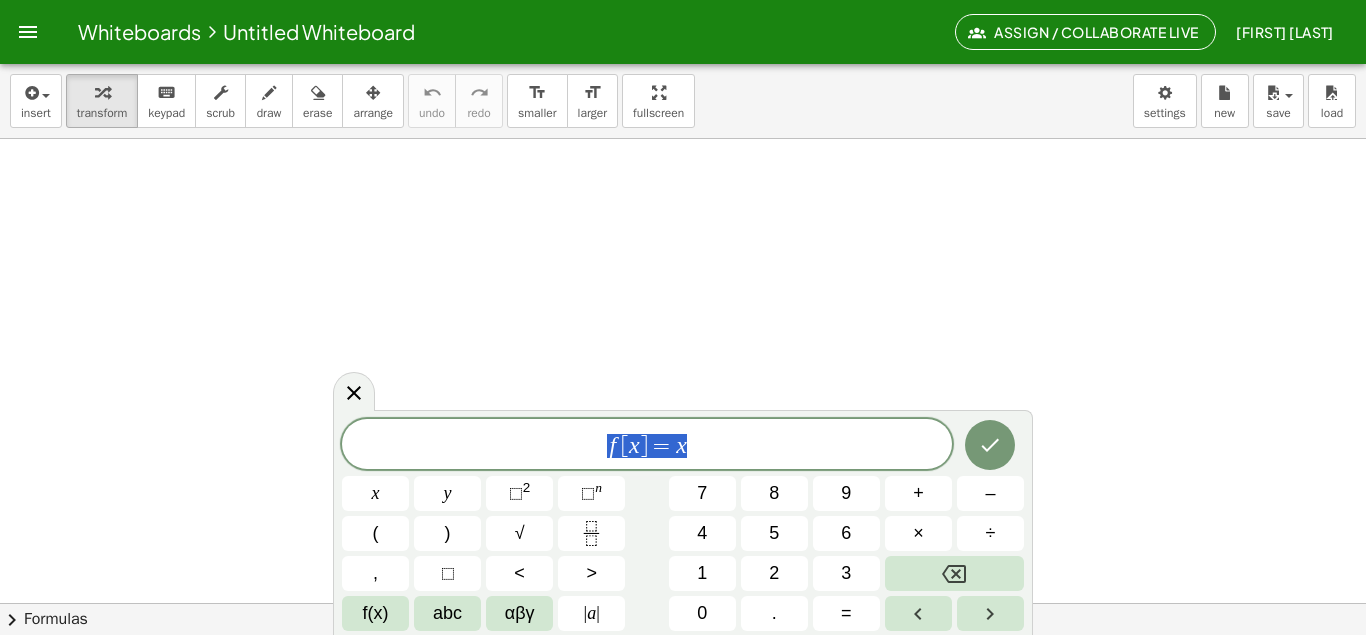 drag, startPoint x: 720, startPoint y: 435, endPoint x: 543, endPoint y: 438, distance: 177.02542 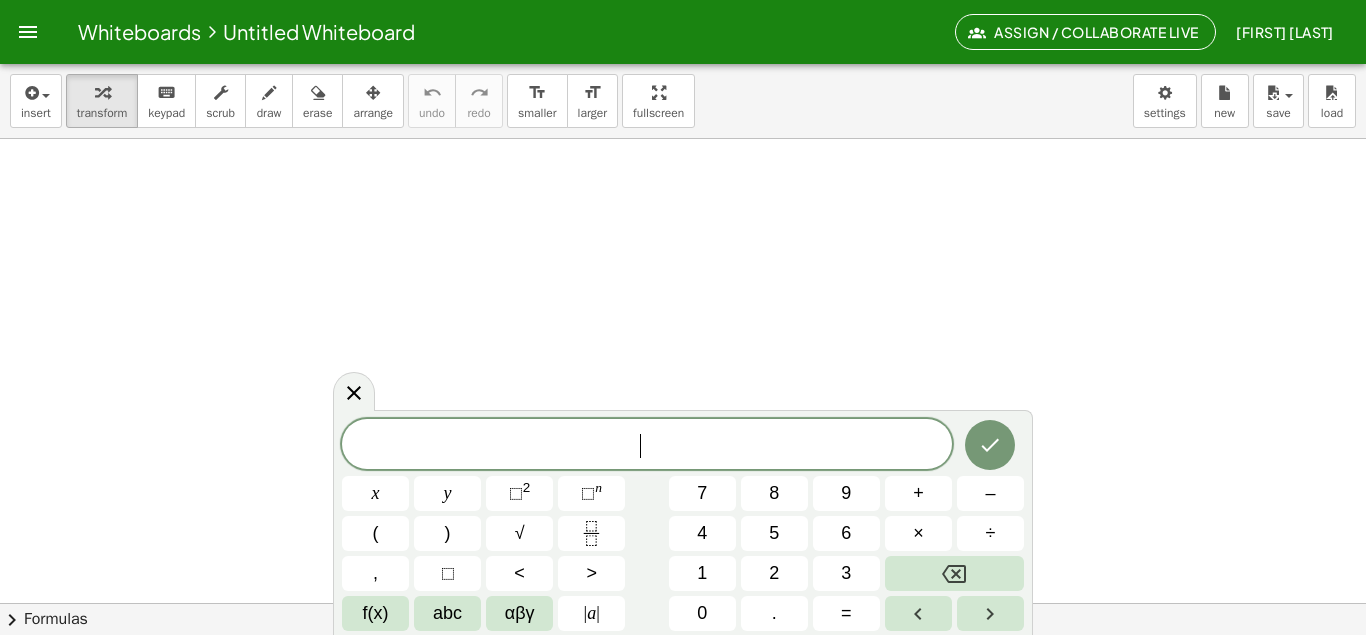 click on "​" at bounding box center [647, 446] 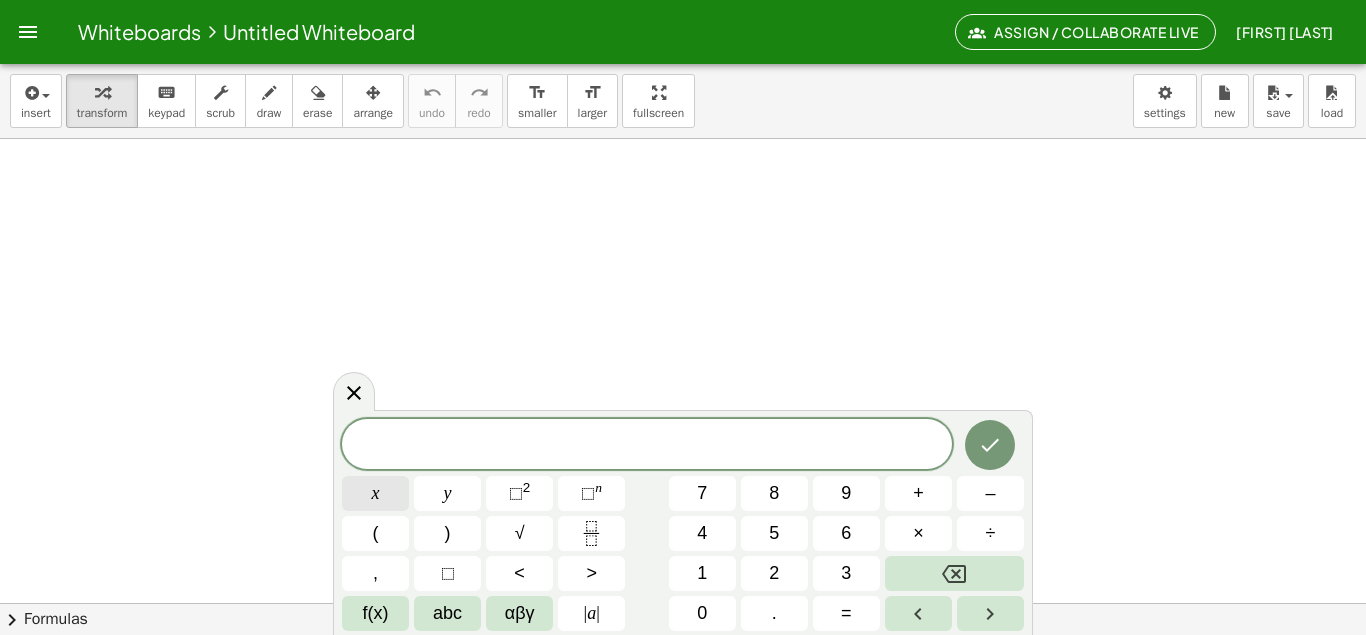 click on "x" at bounding box center (375, 493) 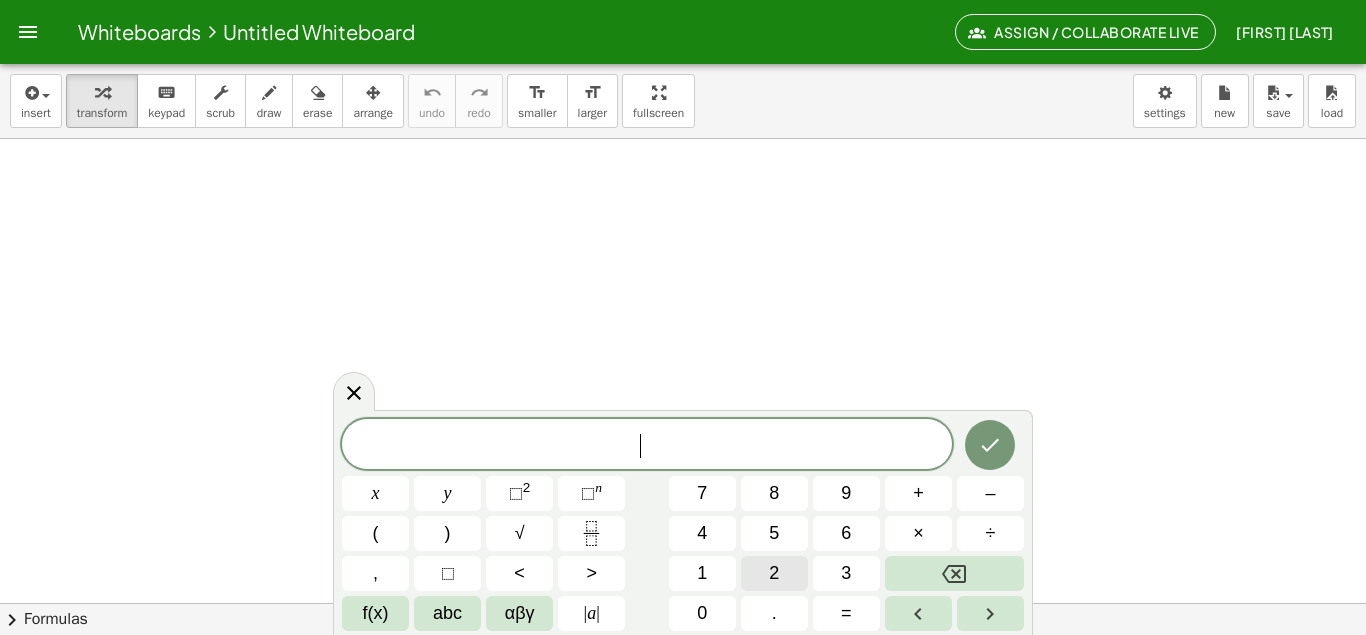 click on "2" at bounding box center [774, 573] 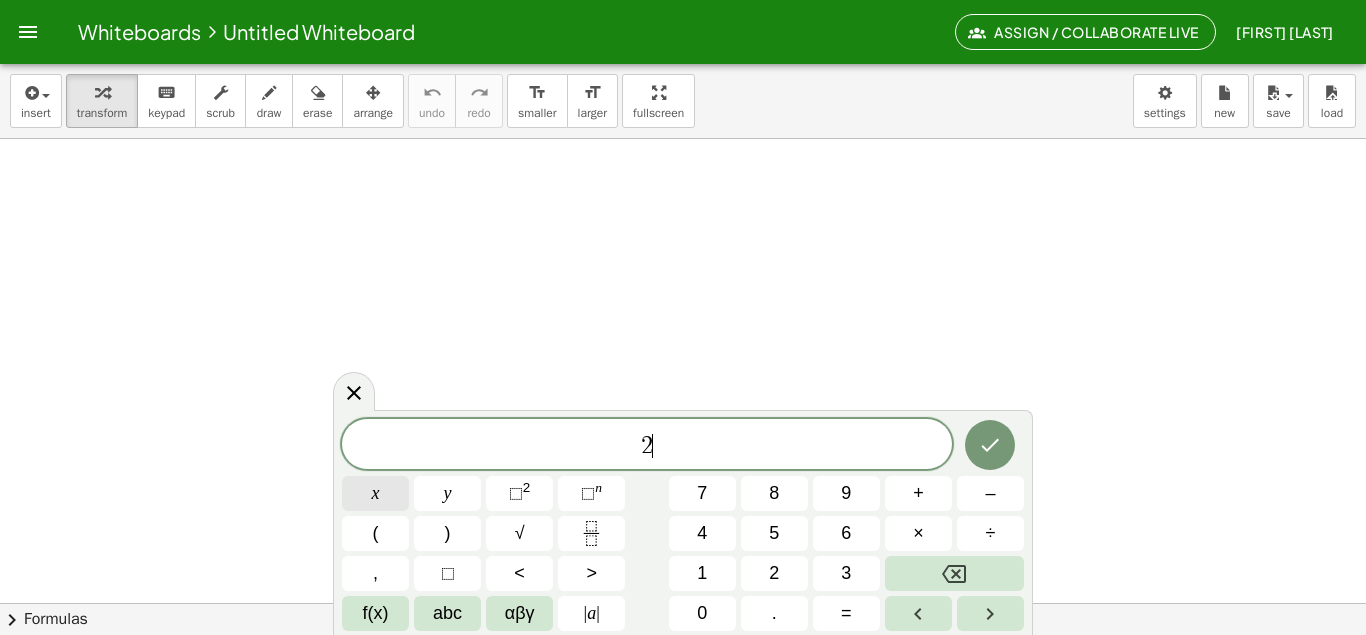 click on "x" at bounding box center [375, 493] 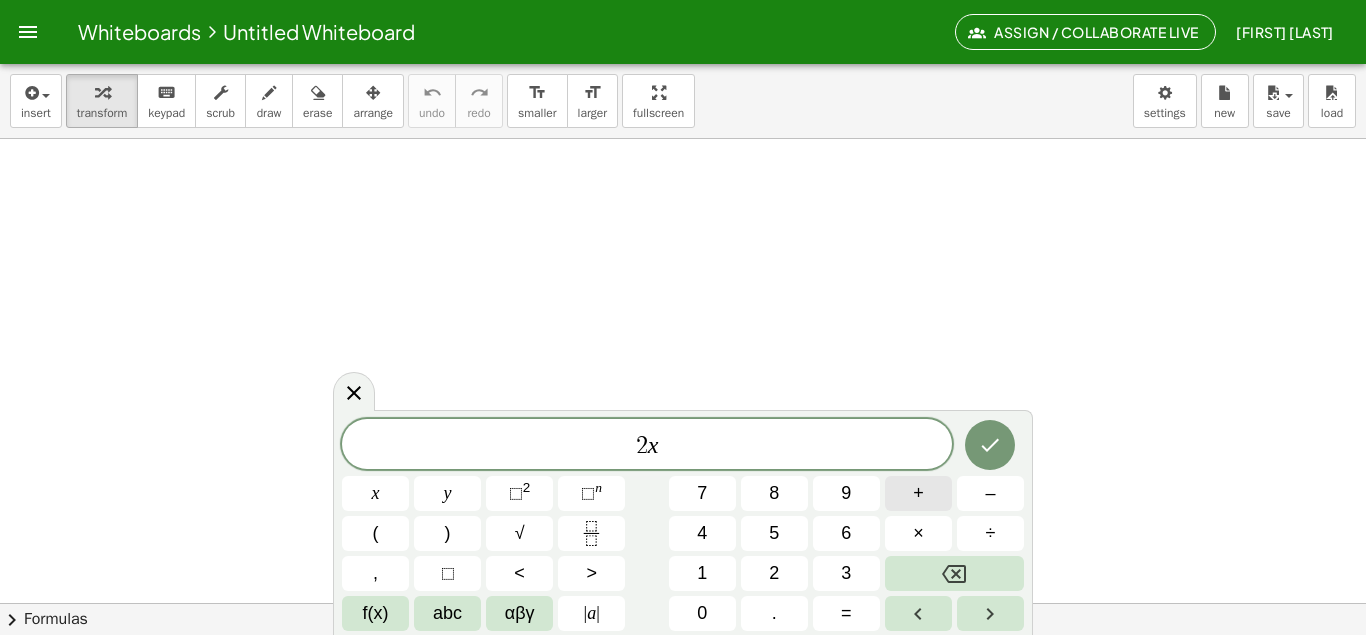 click on "+" at bounding box center (918, 493) 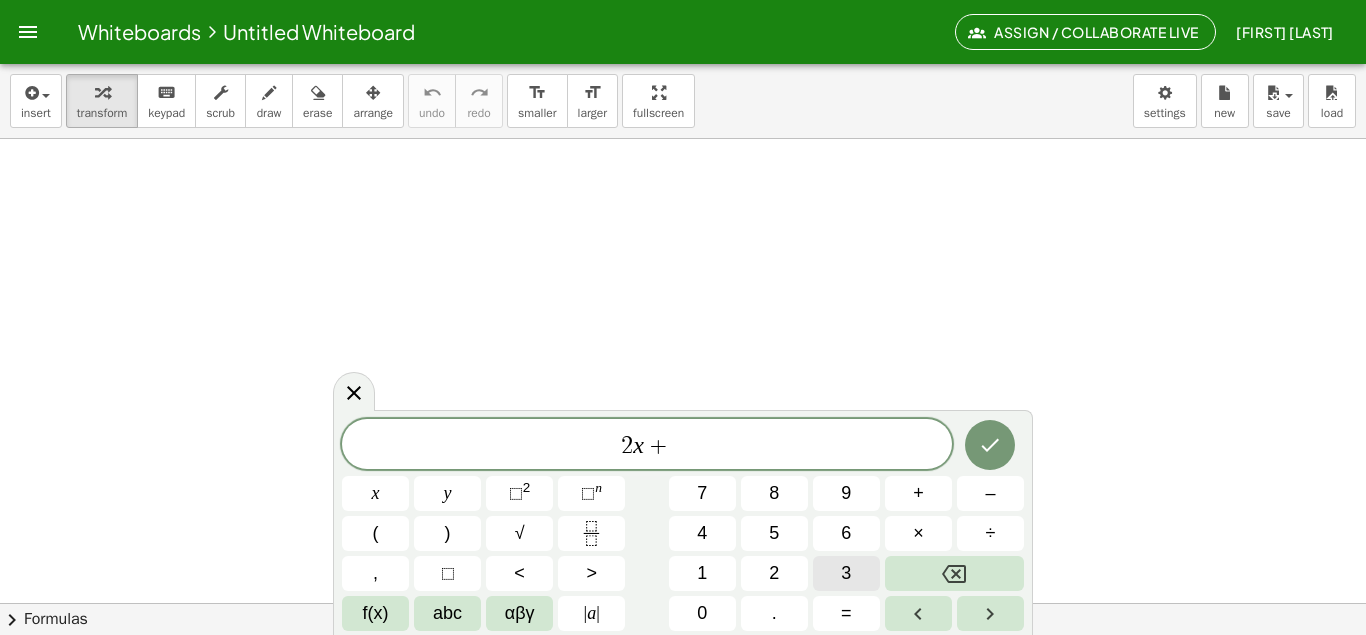 click on "3" at bounding box center [846, 573] 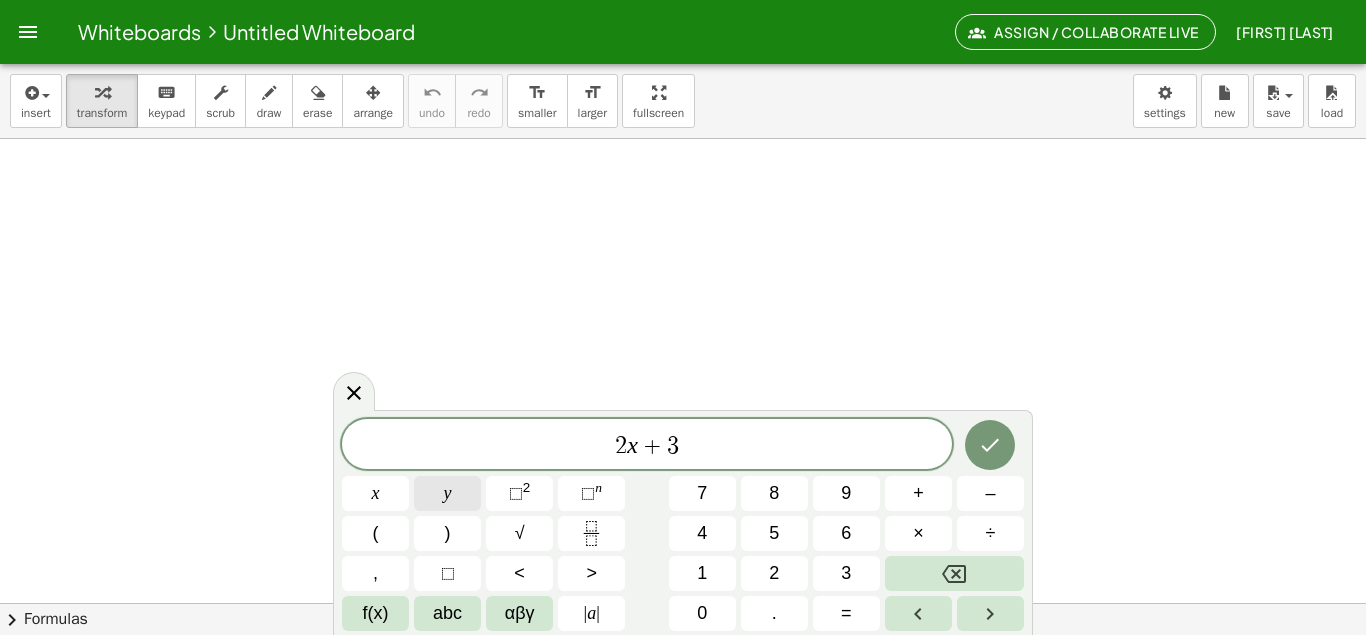 click on "y" at bounding box center (447, 493) 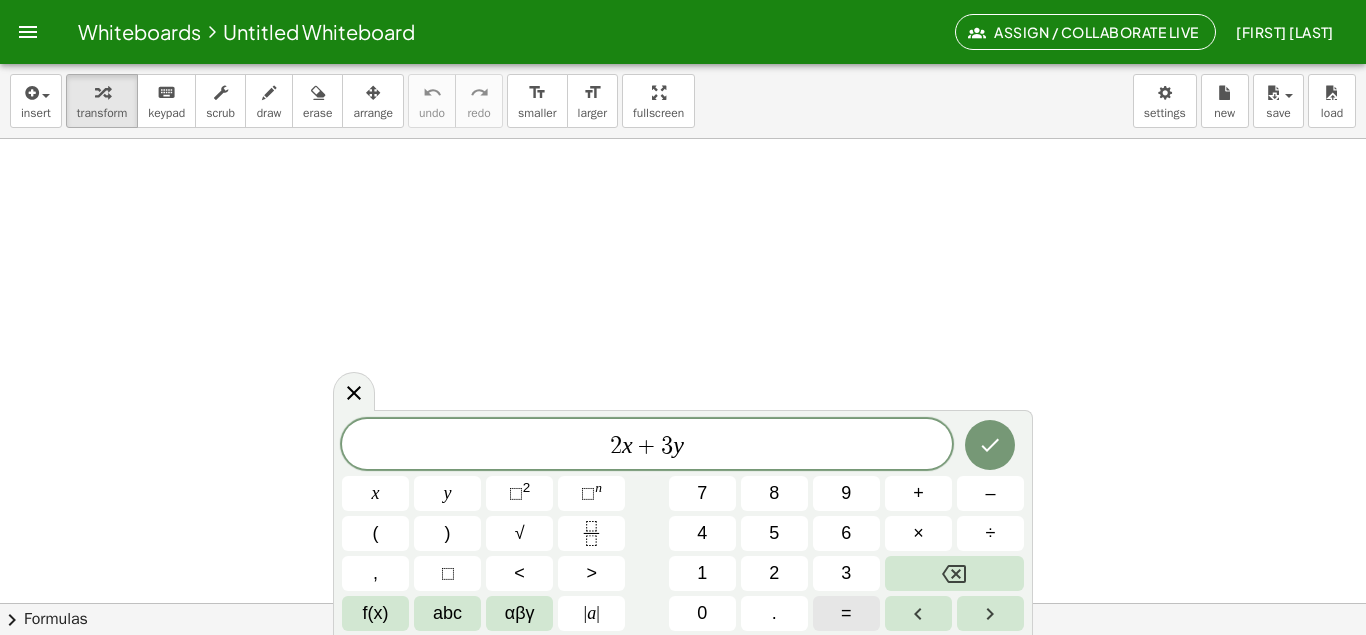 click on "=" at bounding box center [846, 613] 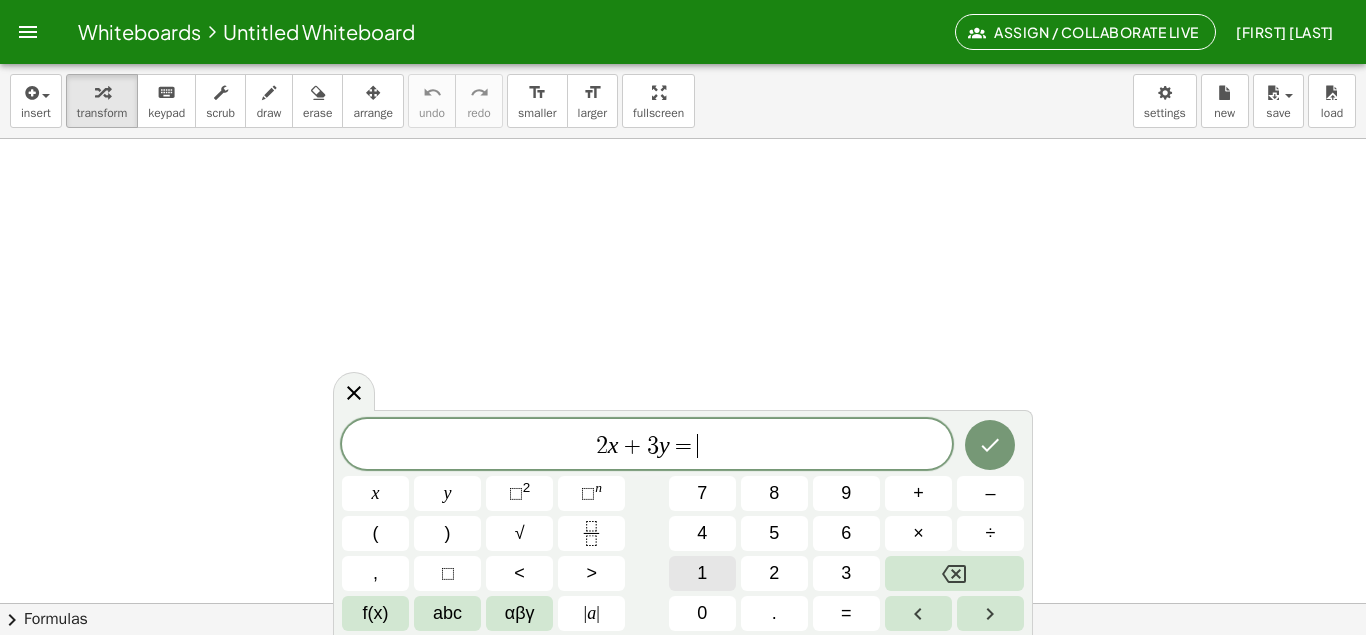 click on "1" at bounding box center [702, 573] 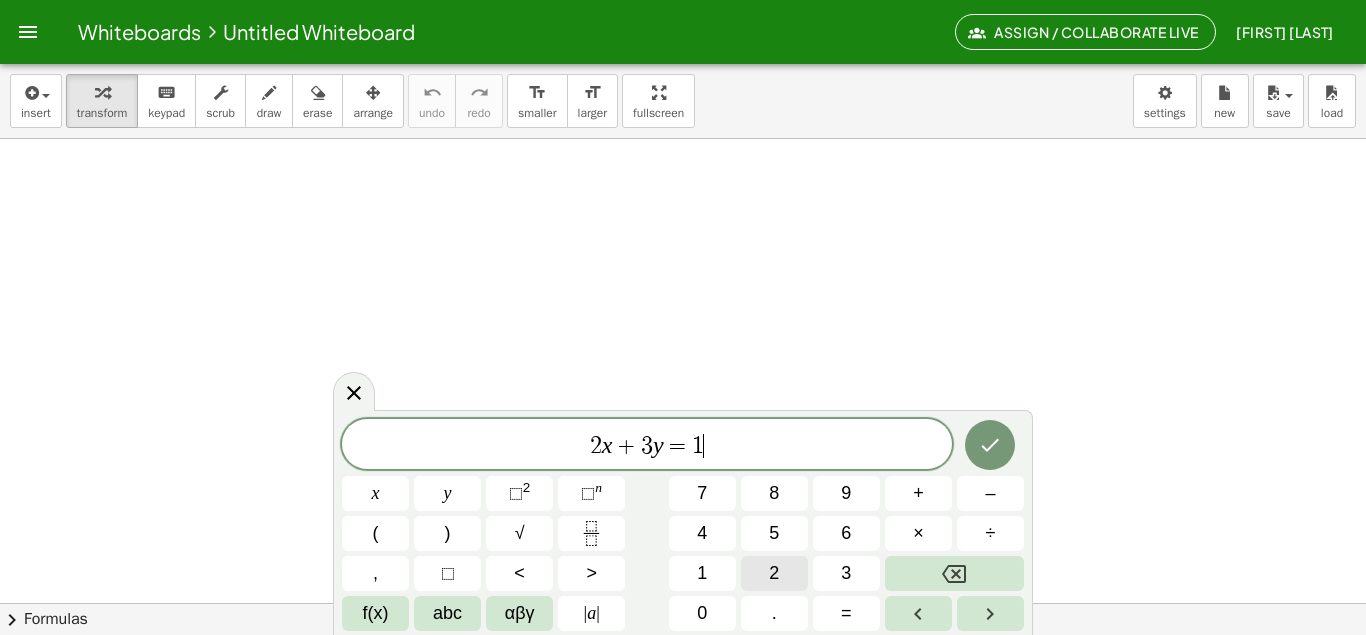 click on "2" at bounding box center [774, 573] 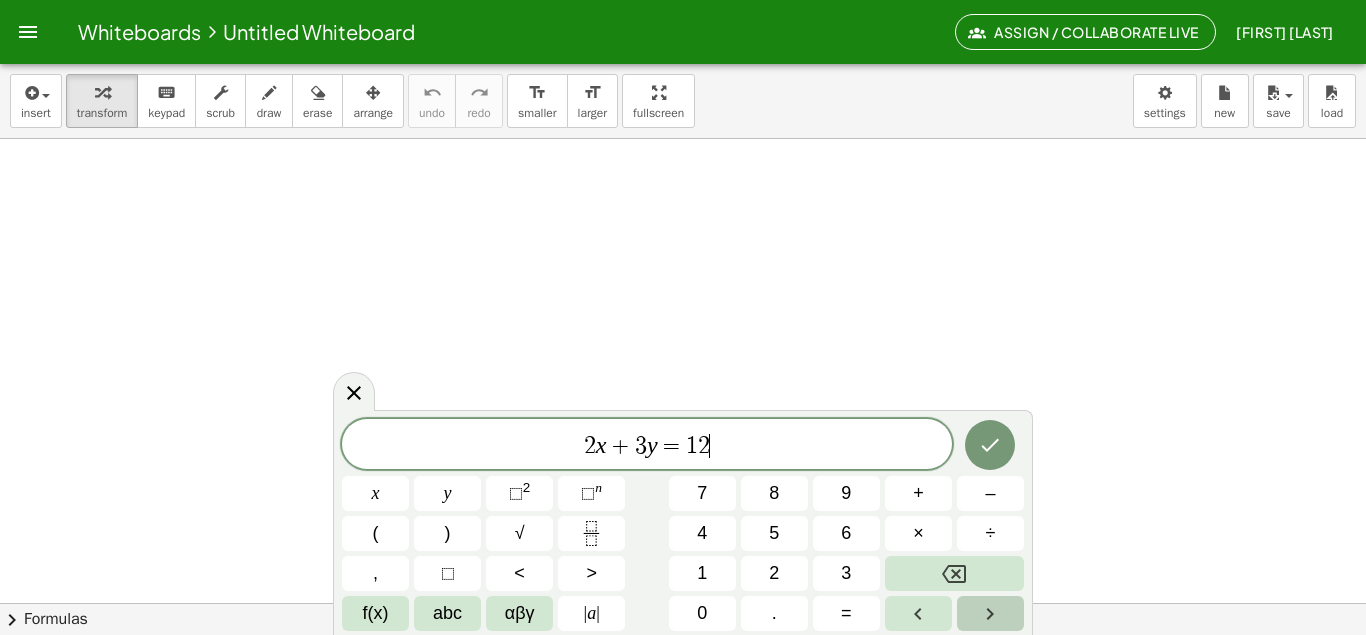 click at bounding box center [990, 613] 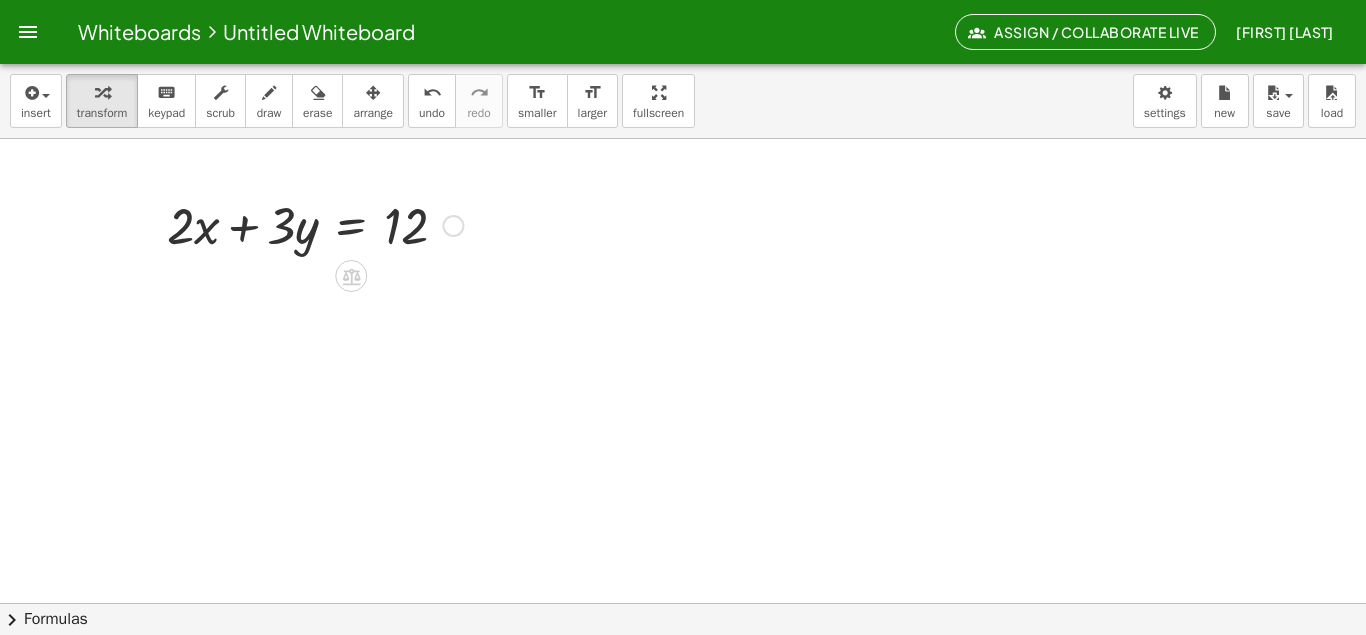 click at bounding box center (315, 224) 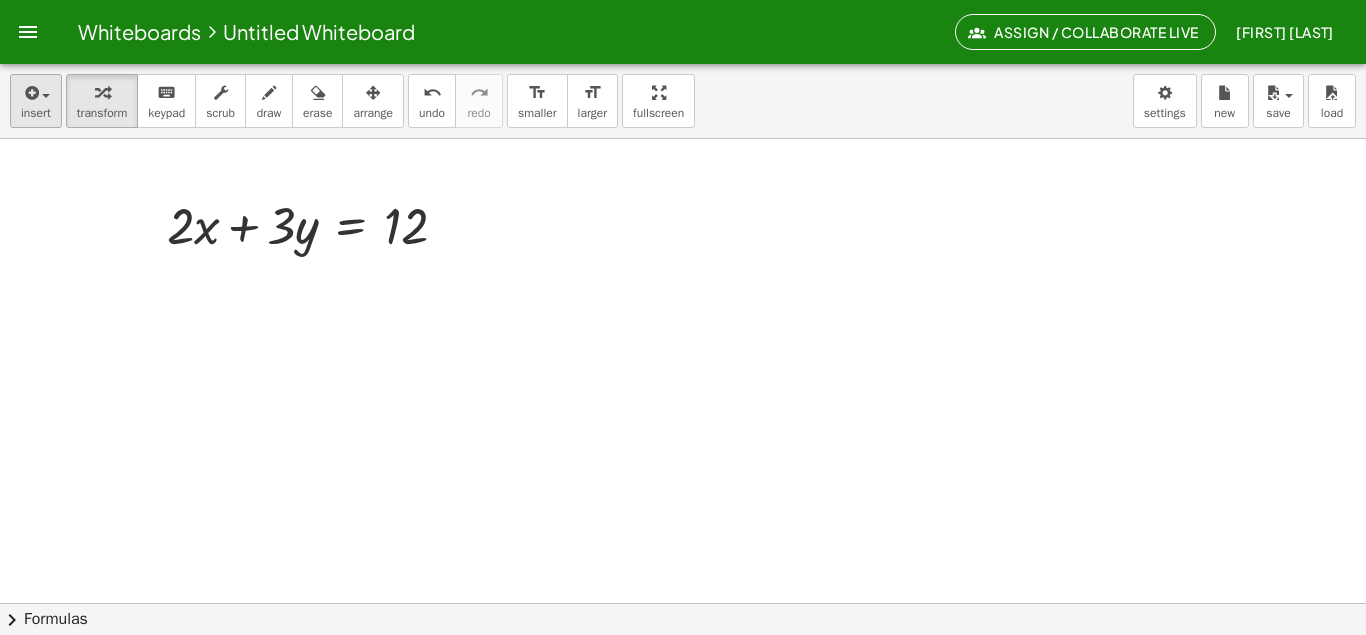 click on "insert" at bounding box center [36, 101] 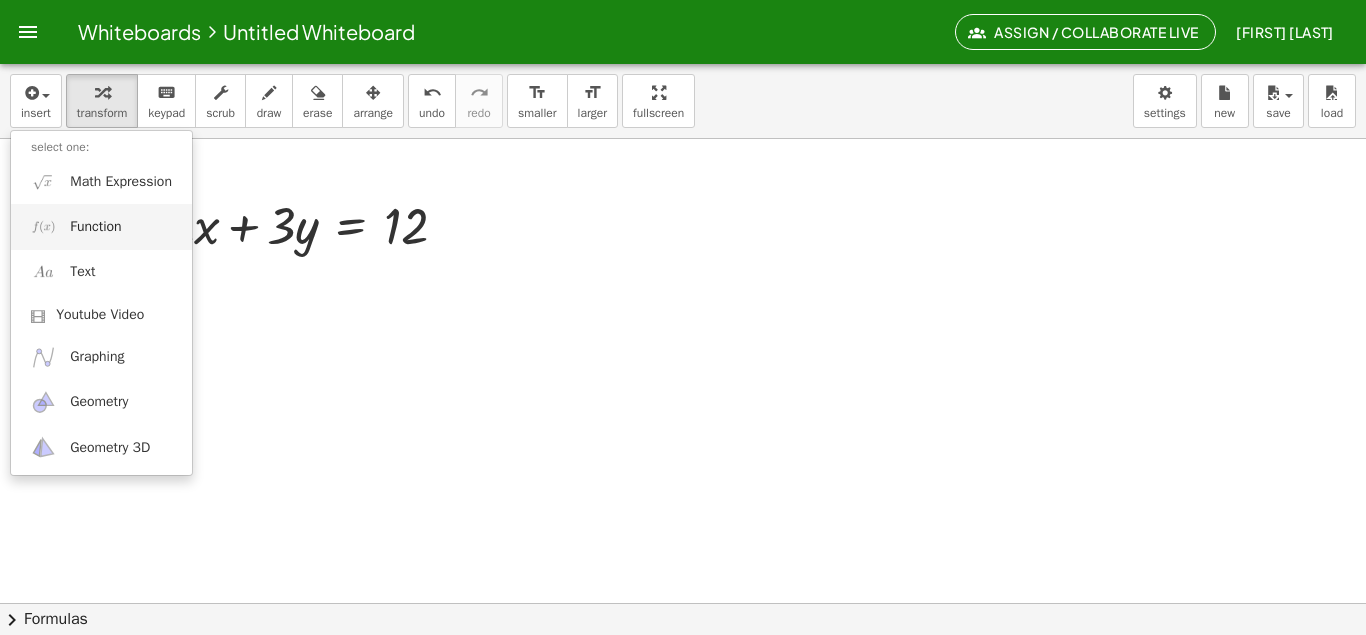 click on "Function" at bounding box center [95, 227] 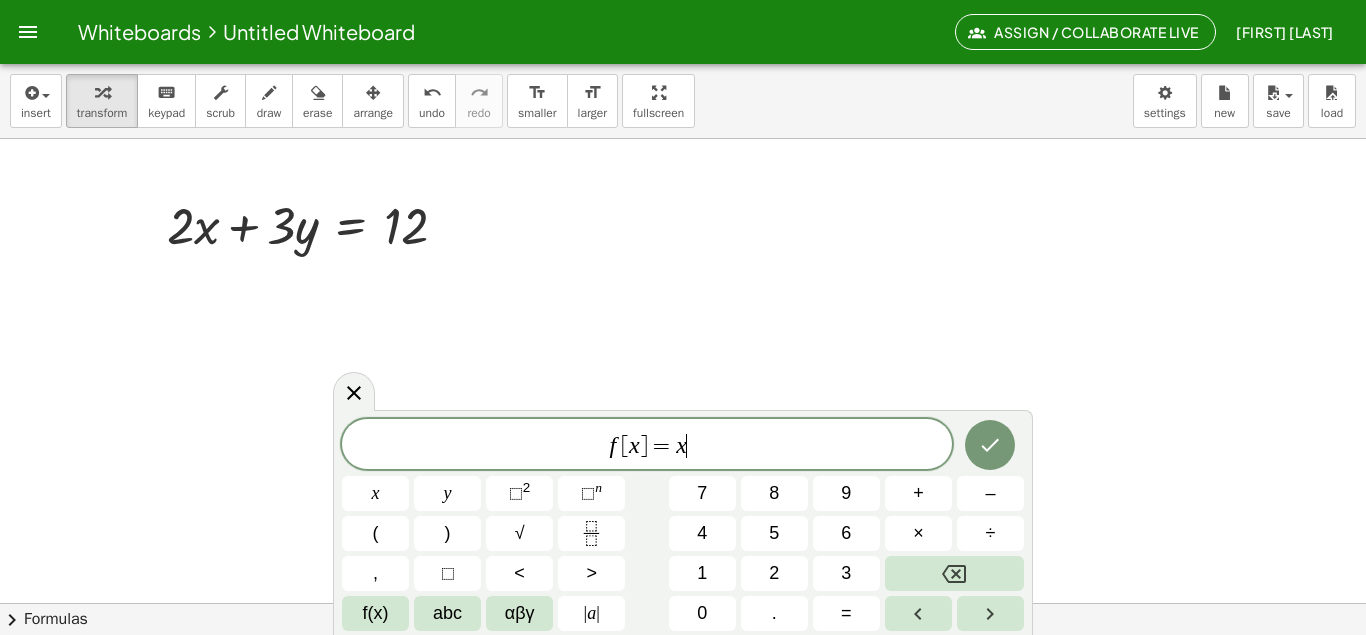 scroll, scrollTop: 24, scrollLeft: 13, axis: both 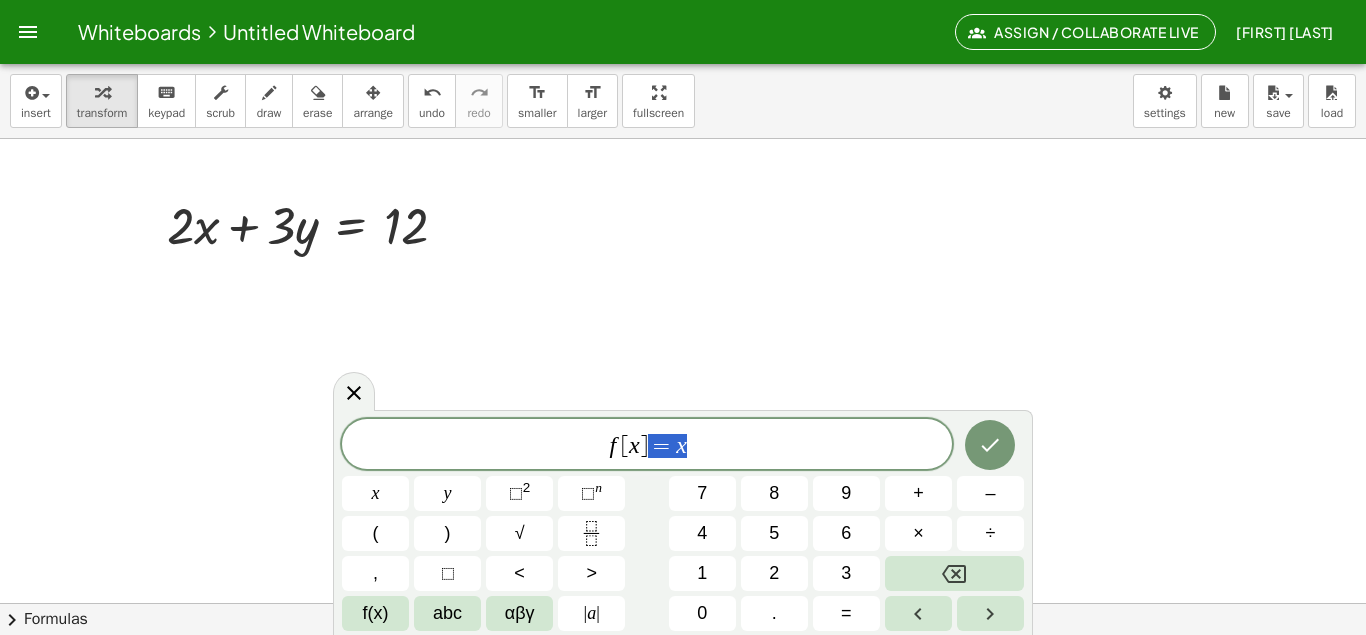drag, startPoint x: 718, startPoint y: 435, endPoint x: 655, endPoint y: 437, distance: 63.03174 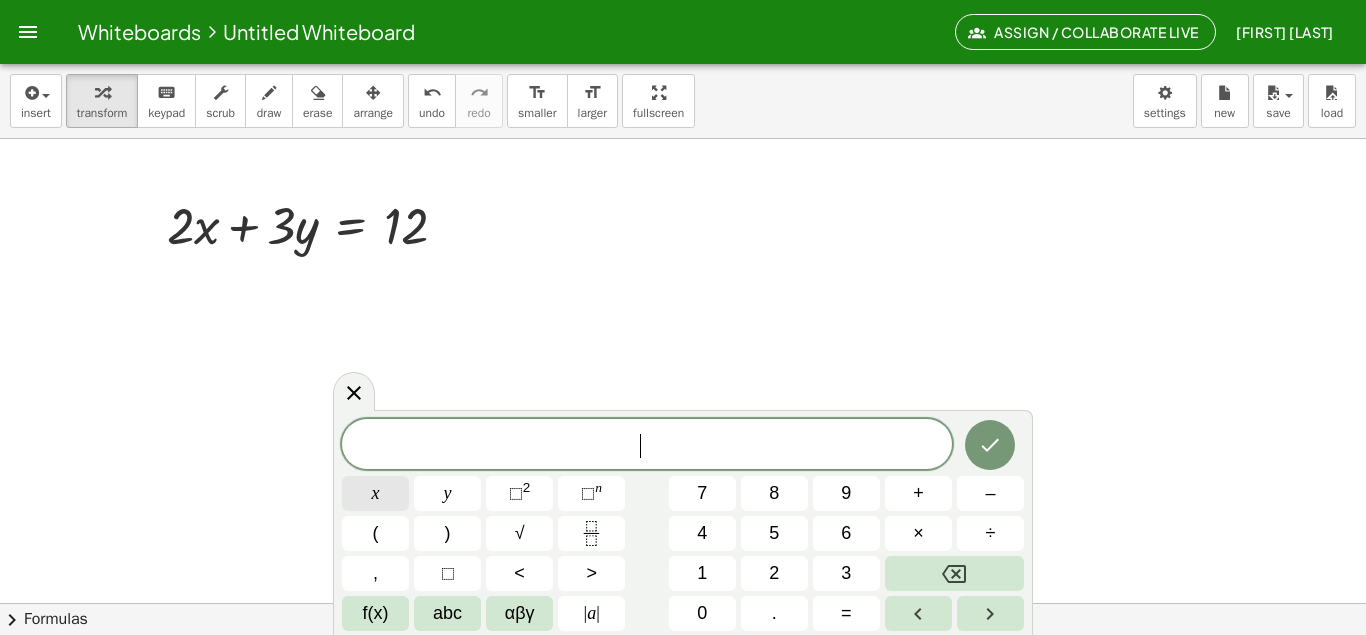 click on "x" at bounding box center [375, 493] 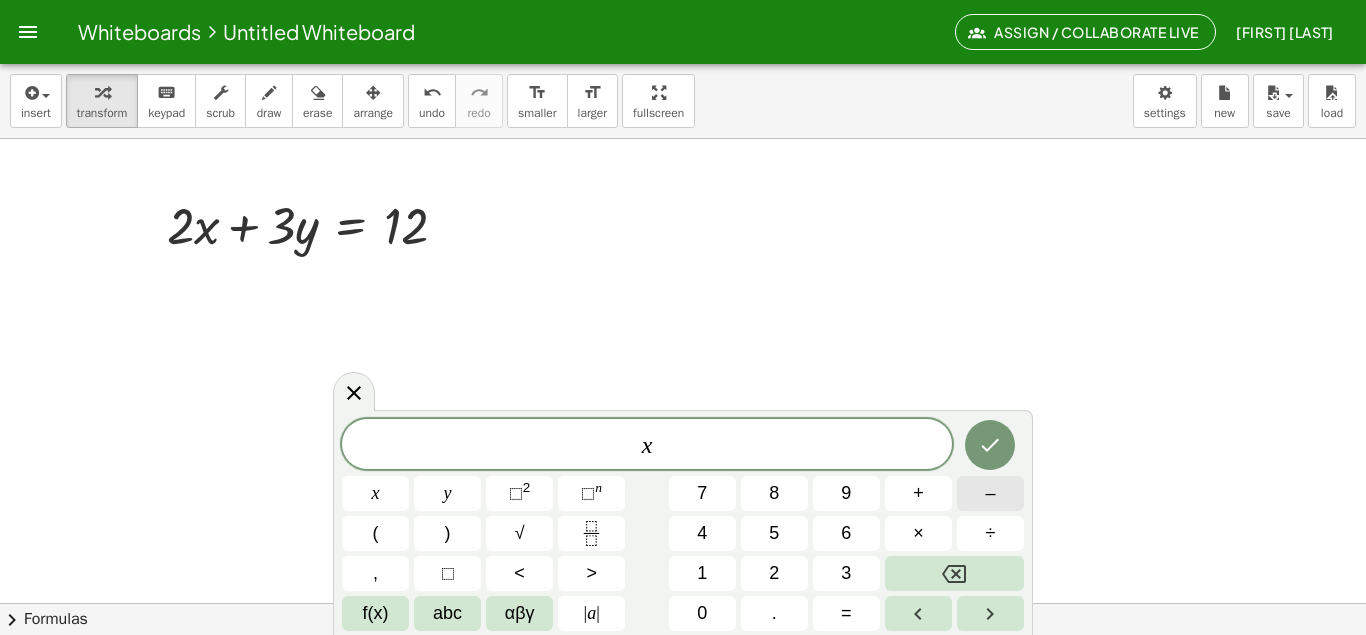click on "–" at bounding box center (990, 493) 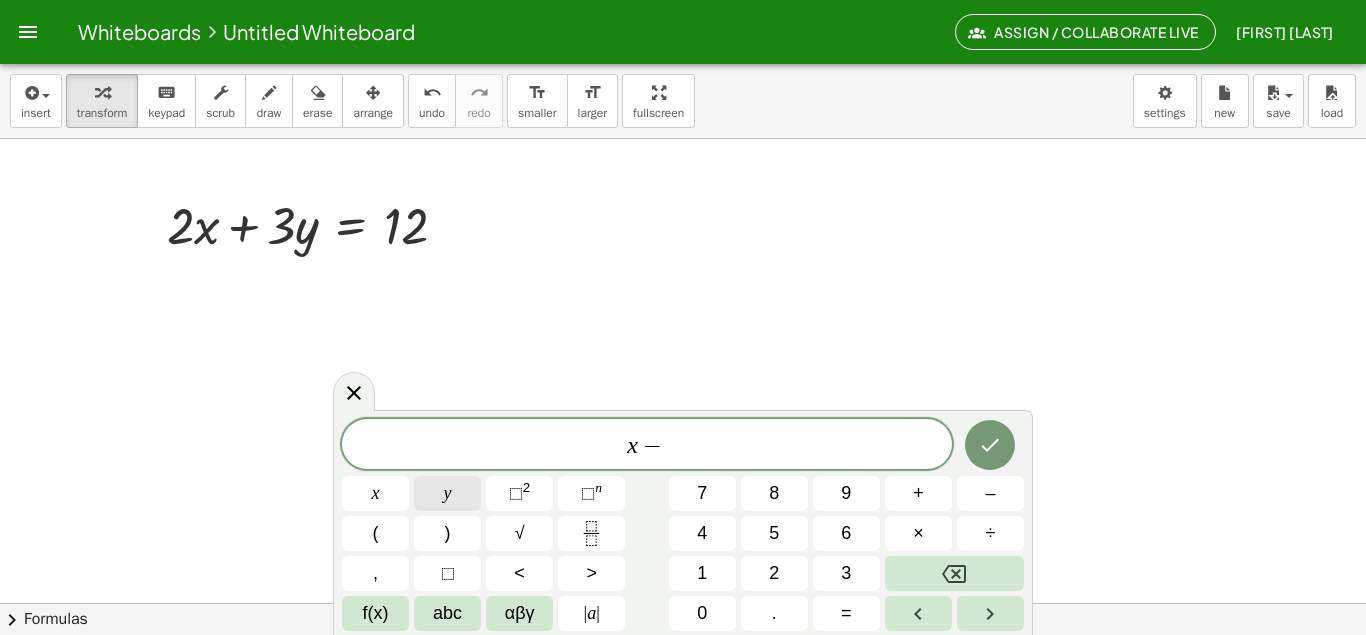 click on "y" at bounding box center (448, 493) 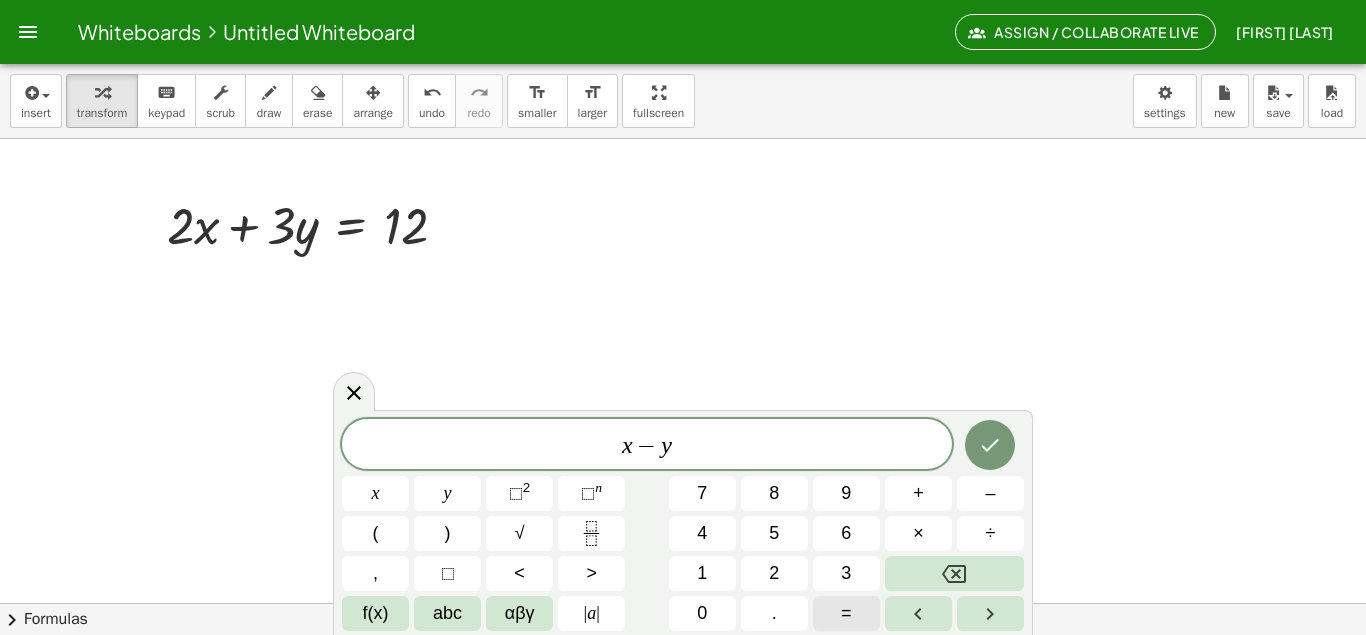 click on "=" at bounding box center (846, 613) 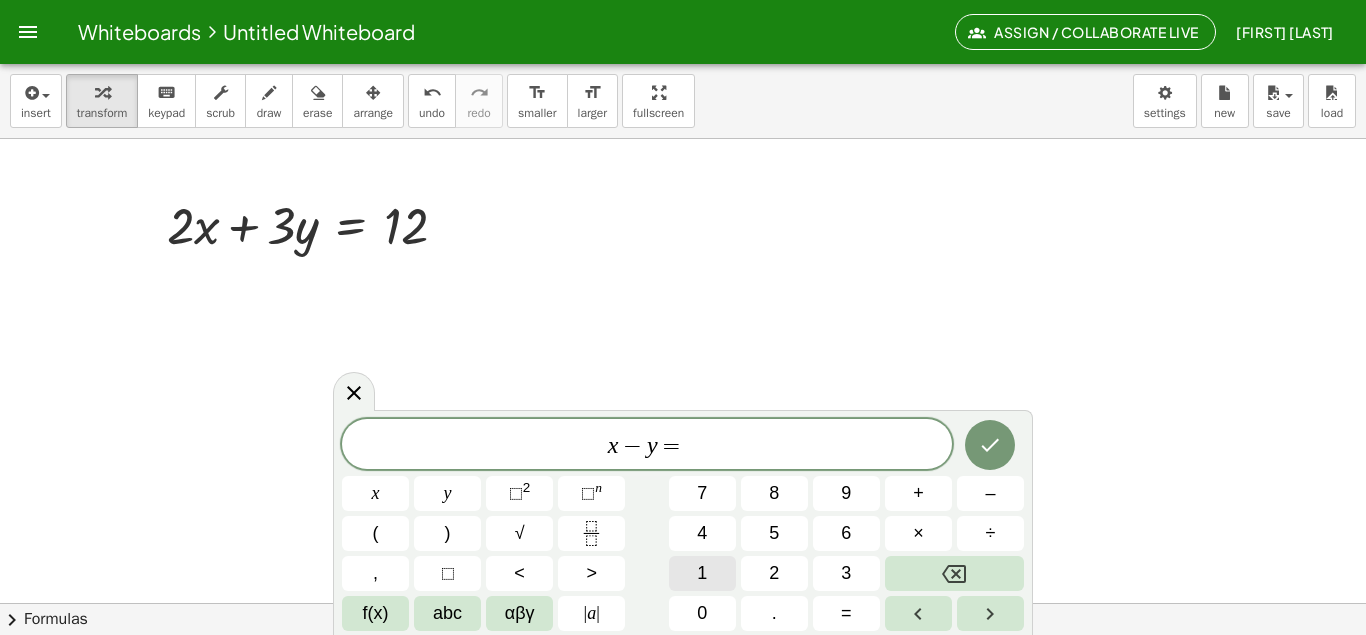click on "1" at bounding box center (702, 573) 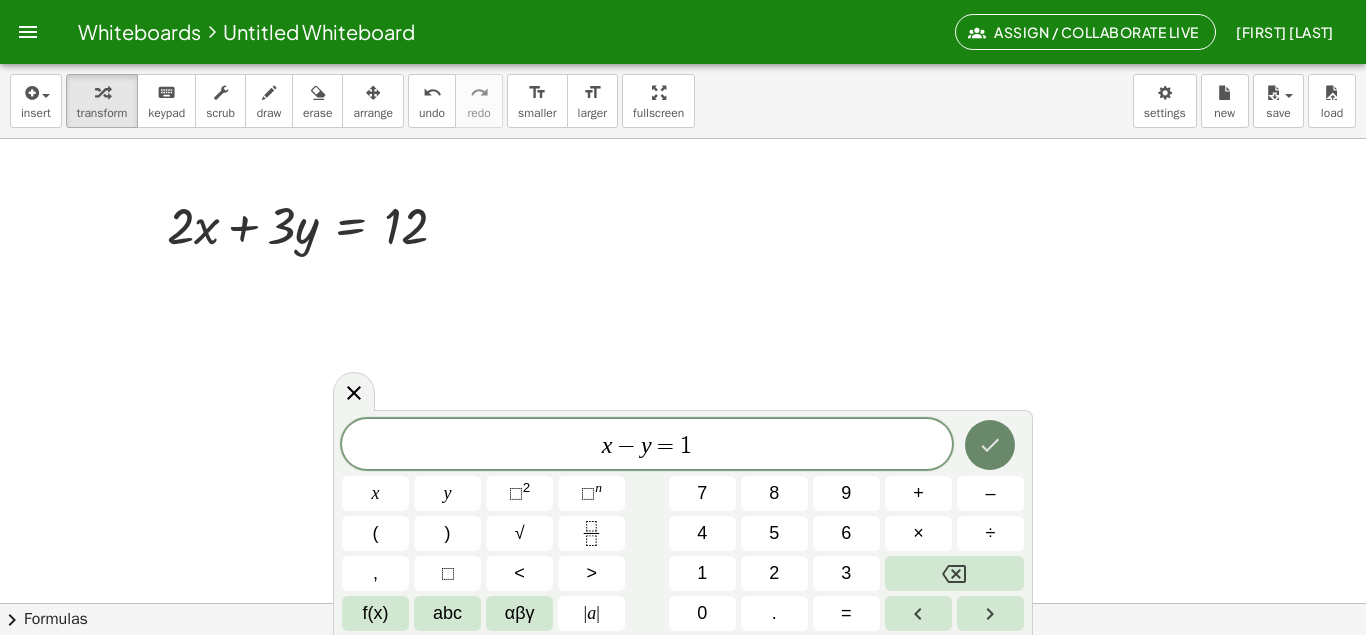 click 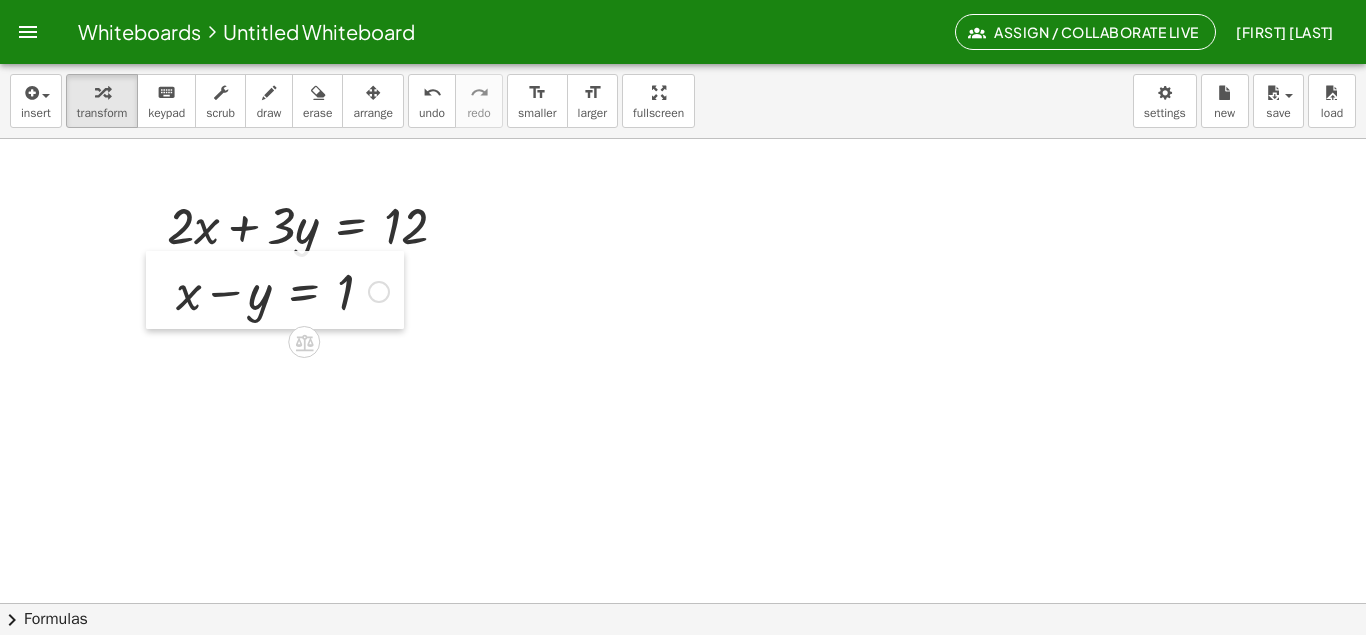 drag, startPoint x: 643, startPoint y: 235, endPoint x: 172, endPoint y: 302, distance: 475.74152 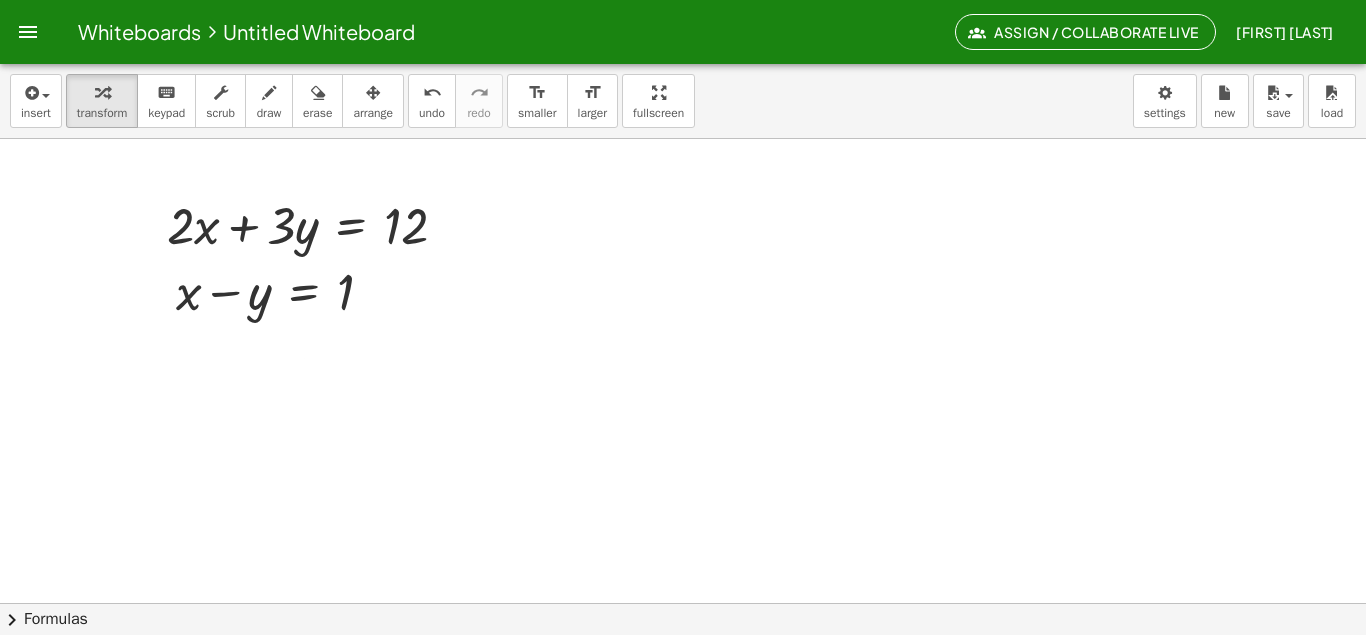 click at bounding box center [683, 667] 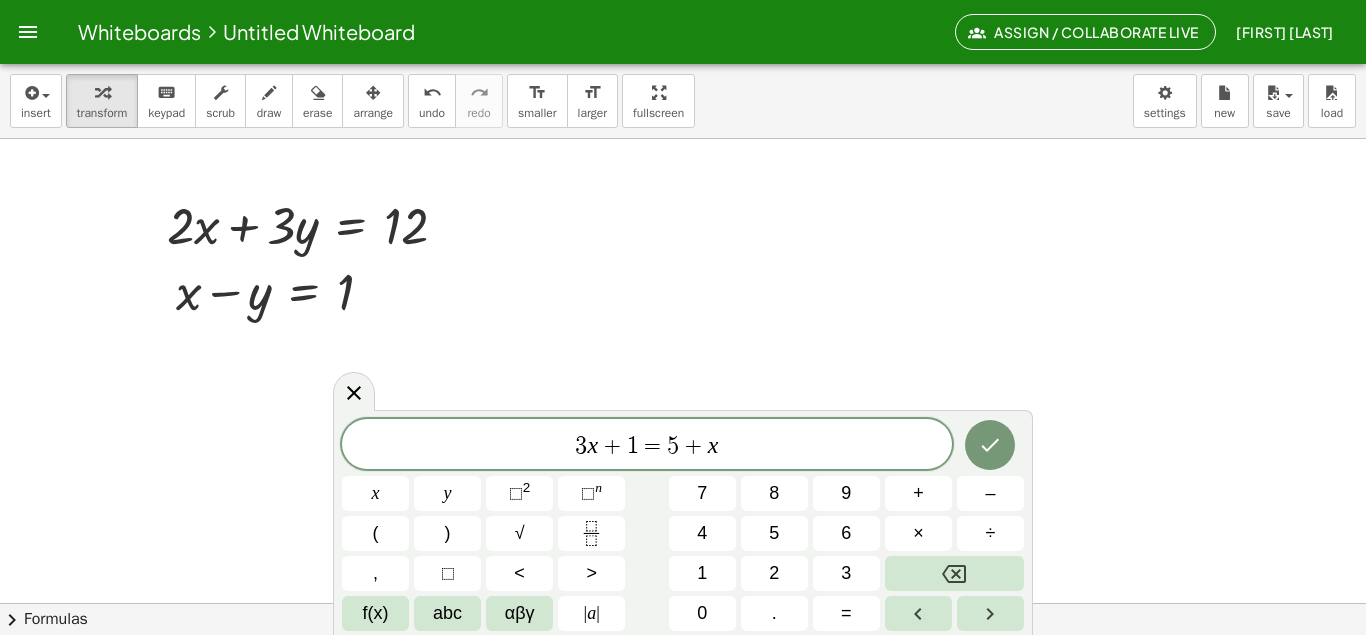 click on "3 x + 1 = 5 + x ​" at bounding box center (647, 446) 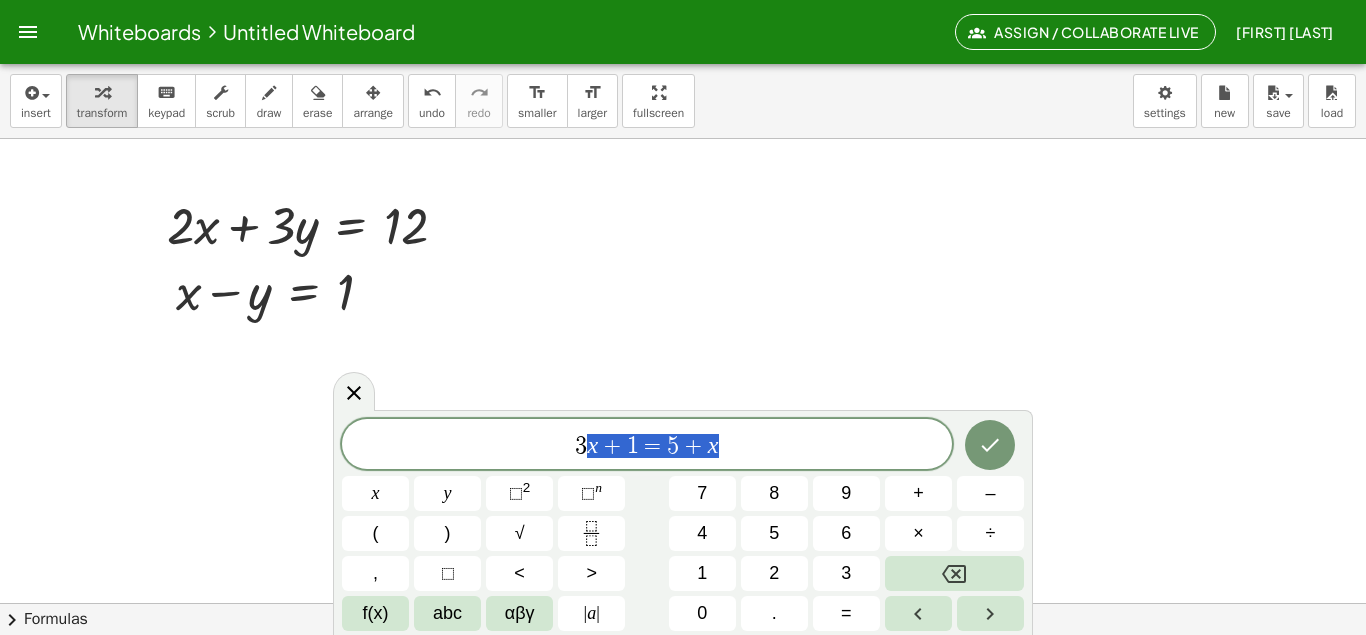 scroll, scrollTop: 168, scrollLeft: 13, axis: both 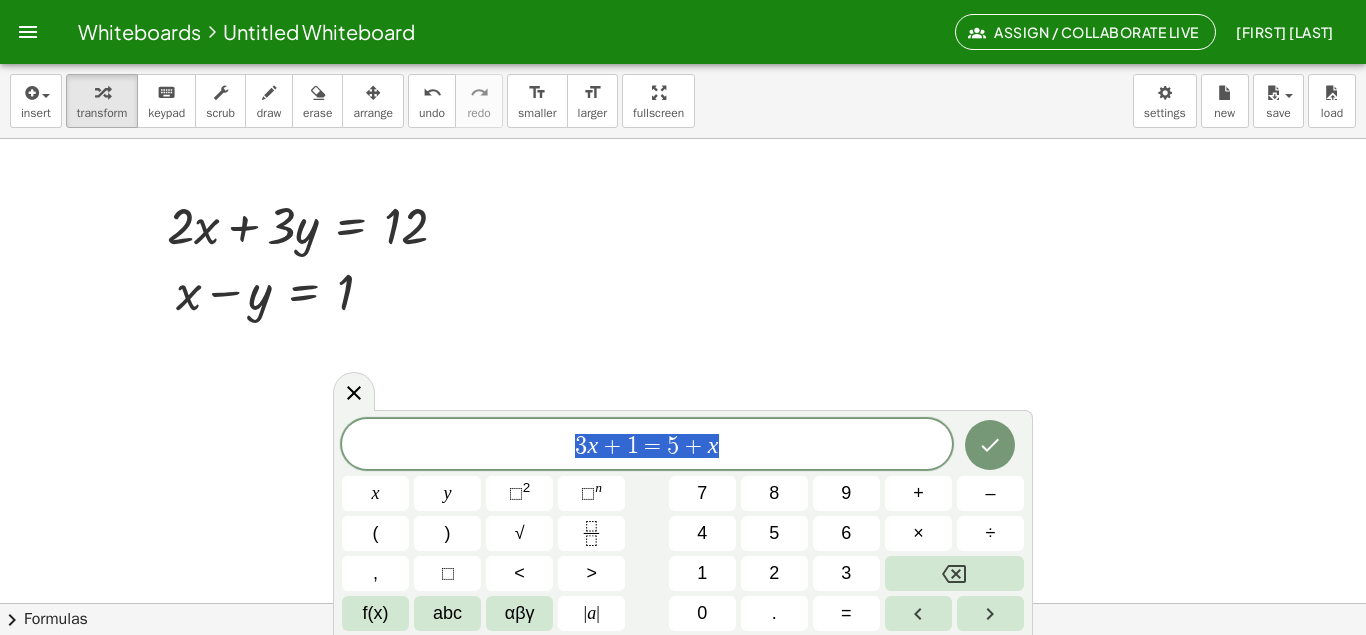 drag, startPoint x: 803, startPoint y: 450, endPoint x: 534, endPoint y: 454, distance: 269.02972 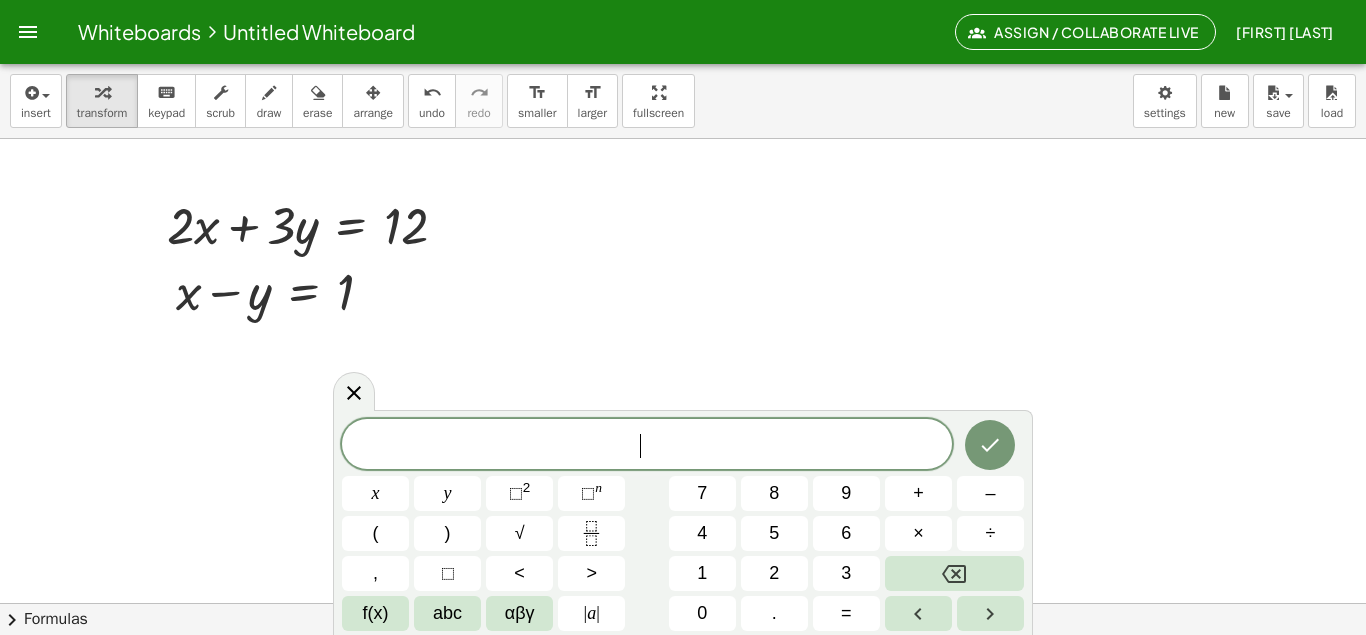 click at bounding box center (683, 667) 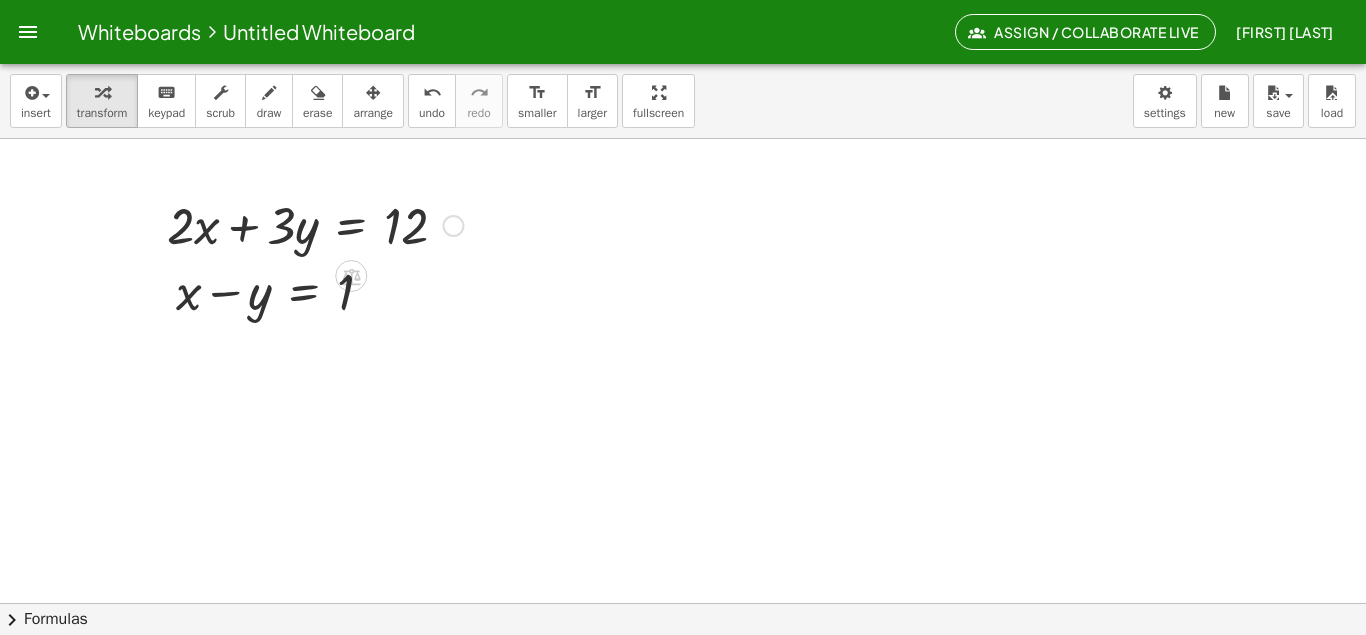 drag, startPoint x: 405, startPoint y: 336, endPoint x: 151, endPoint y: 221, distance: 278.82074 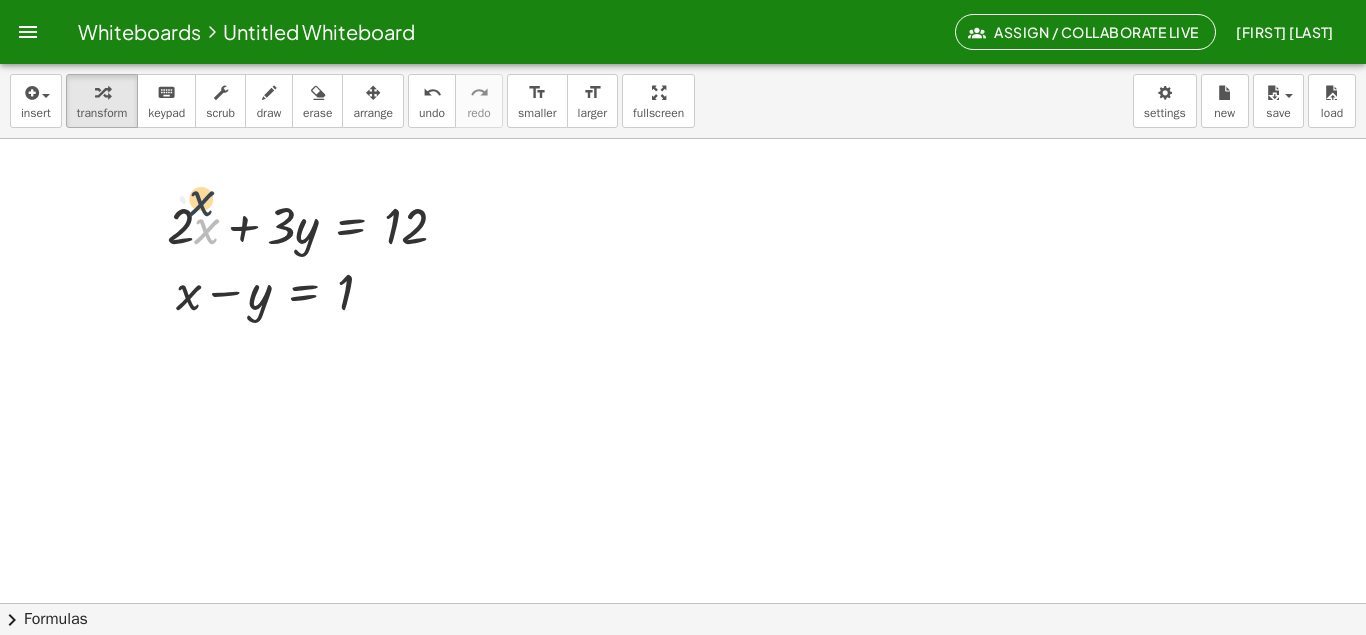 drag, startPoint x: 199, startPoint y: 230, endPoint x: 193, endPoint y: 198, distance: 32.55764 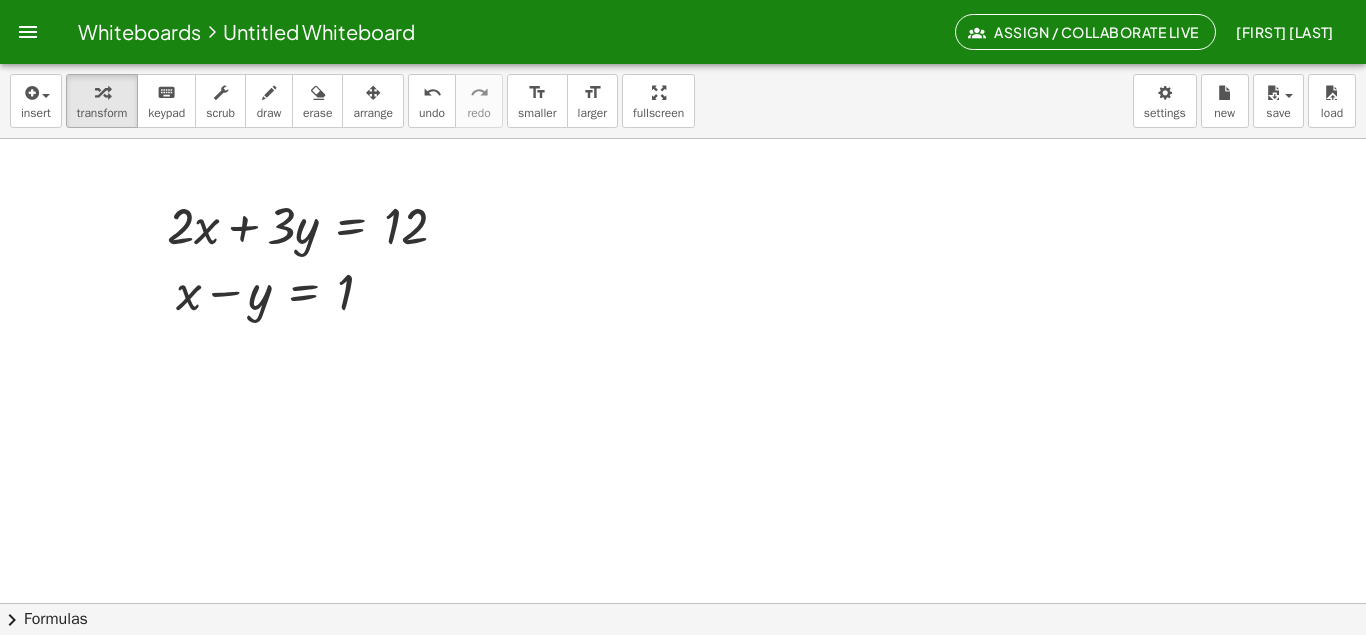 click at bounding box center (683, 667) 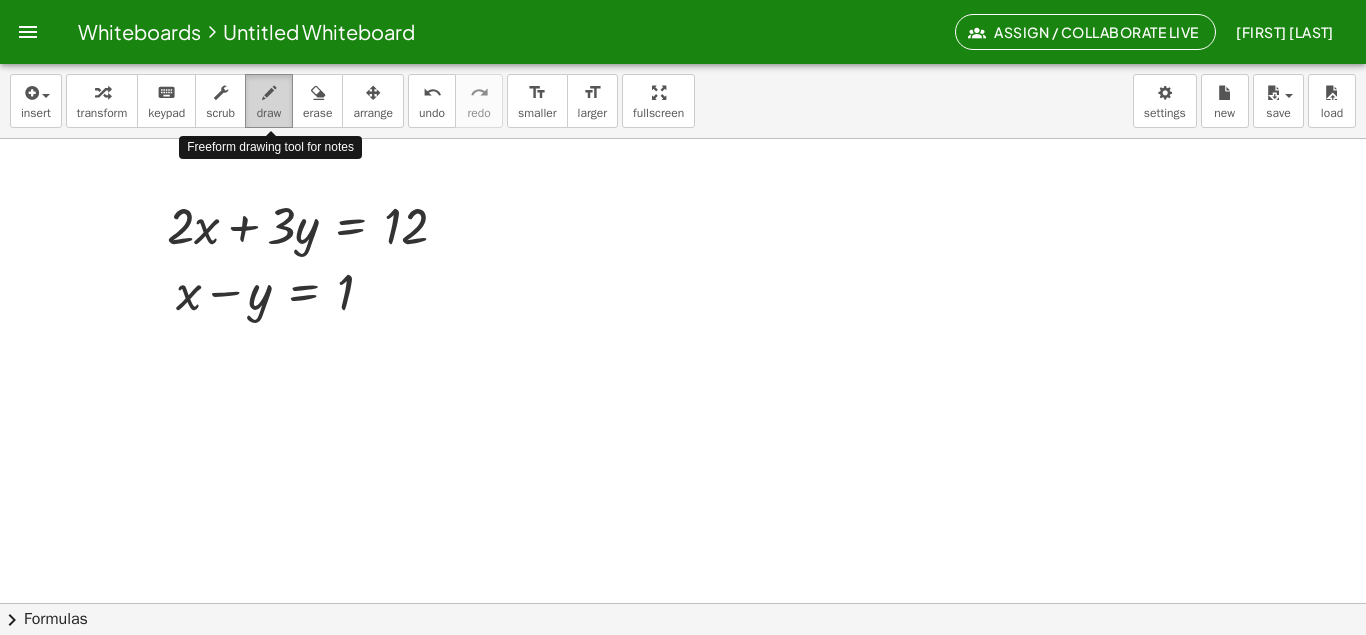 click at bounding box center (269, 92) 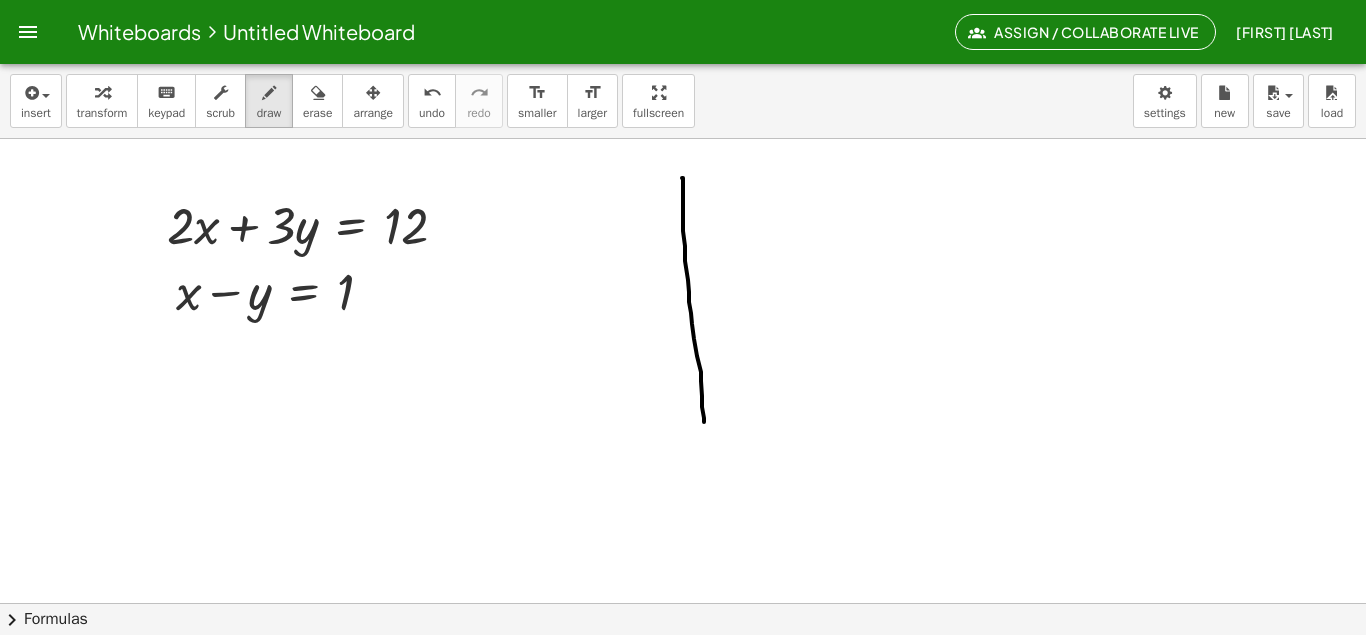 drag, startPoint x: 682, startPoint y: 178, endPoint x: 704, endPoint y: 425, distance: 247.97783 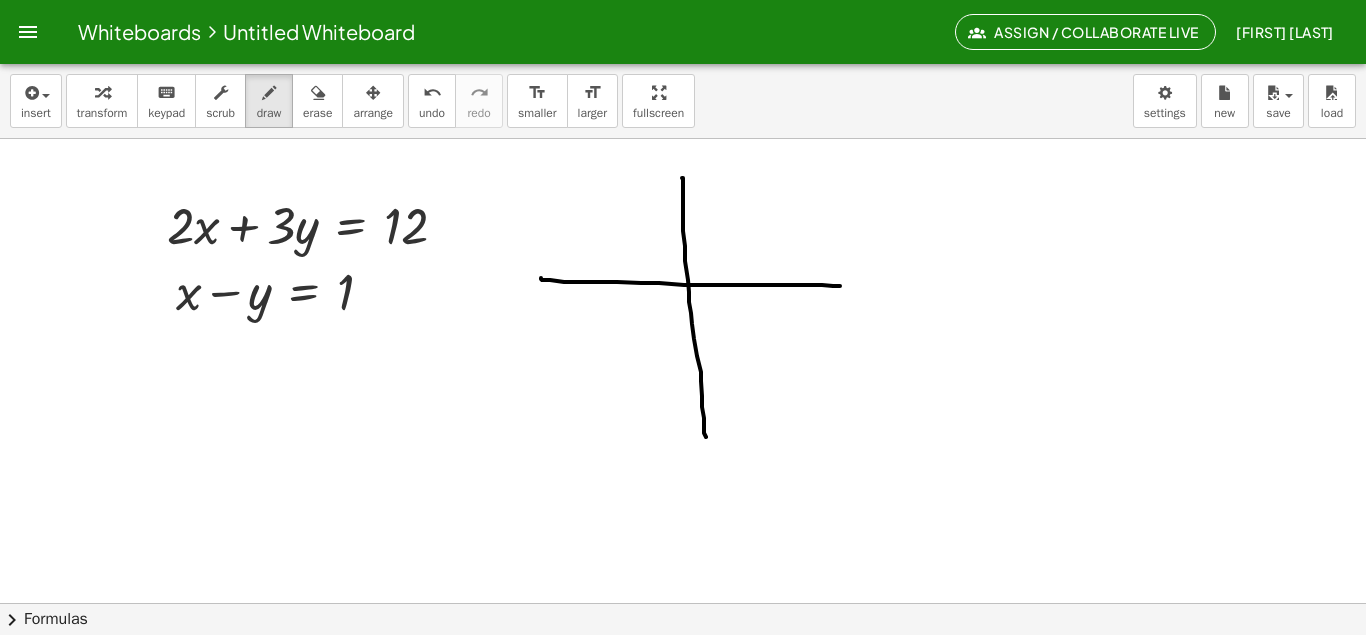 drag, startPoint x: 541, startPoint y: 278, endPoint x: 840, endPoint y: 286, distance: 299.107 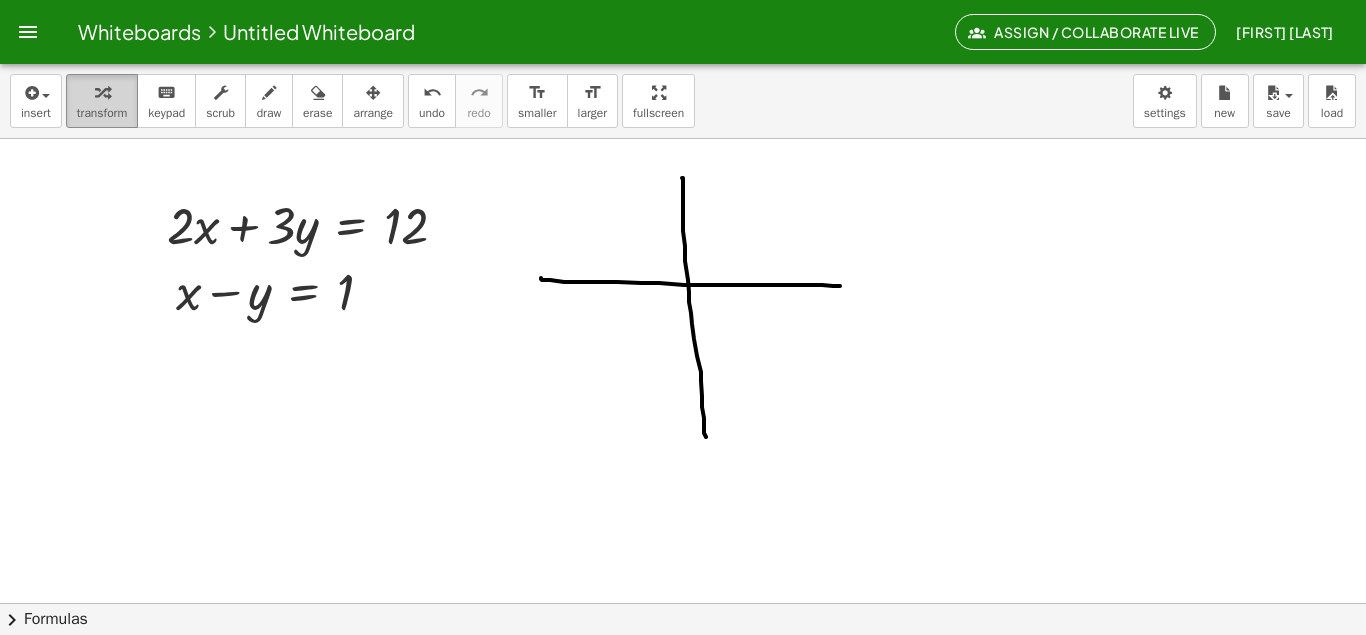 click at bounding box center [102, 92] 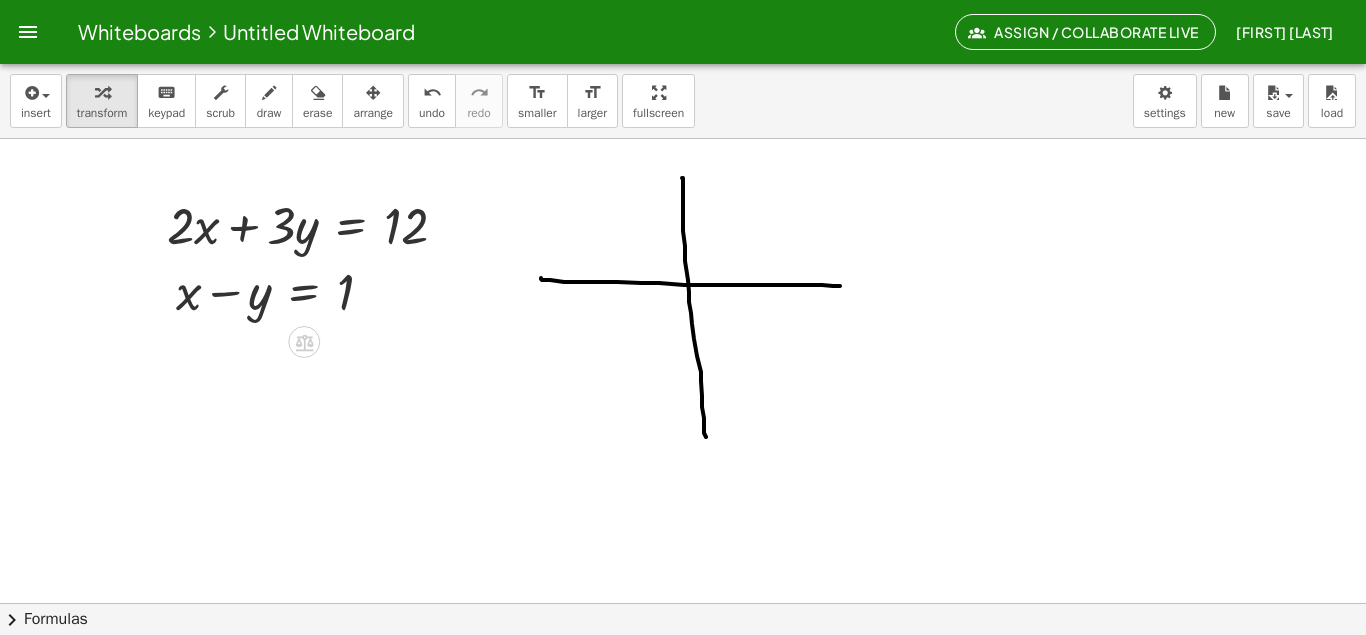 drag, startPoint x: 92, startPoint y: 207, endPoint x: 376, endPoint y: 332, distance: 310.2918 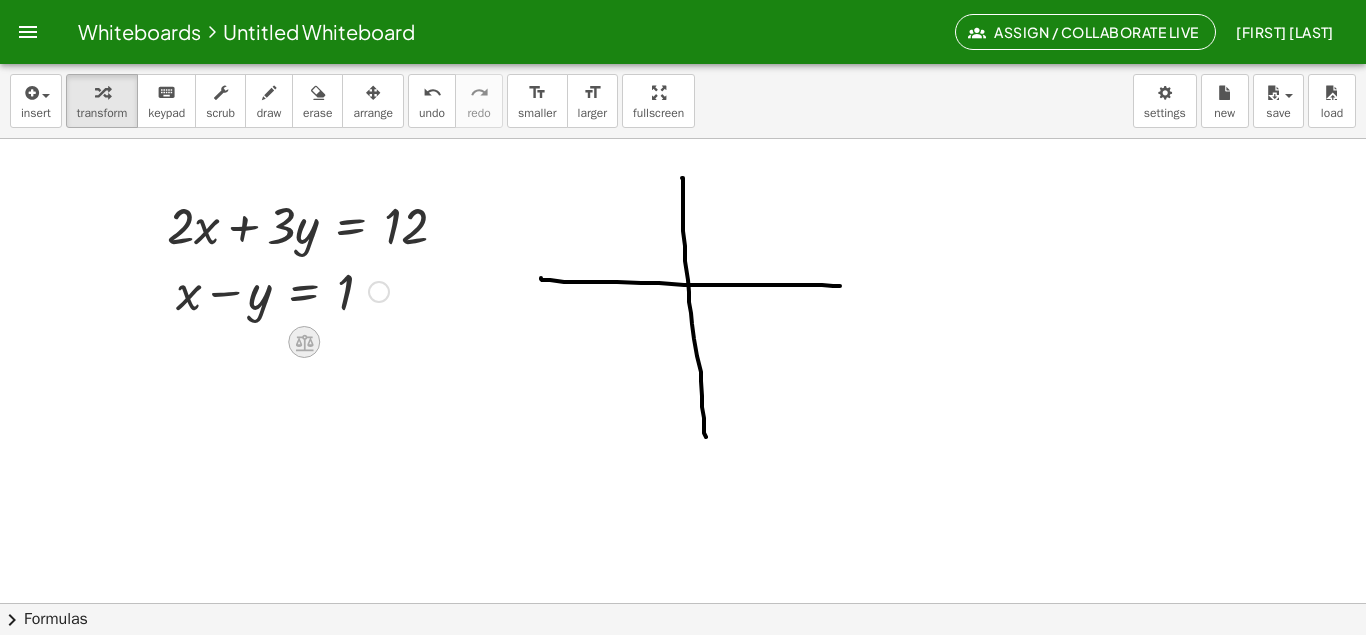 click 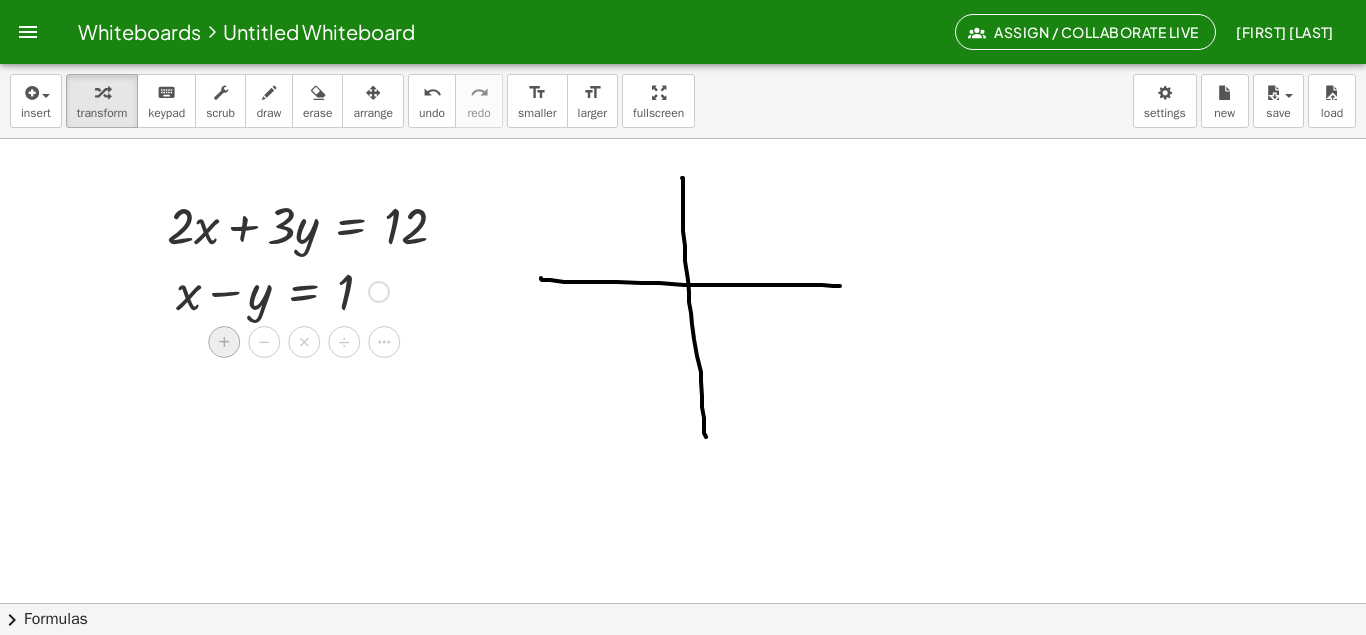 click on "+" at bounding box center [224, 342] 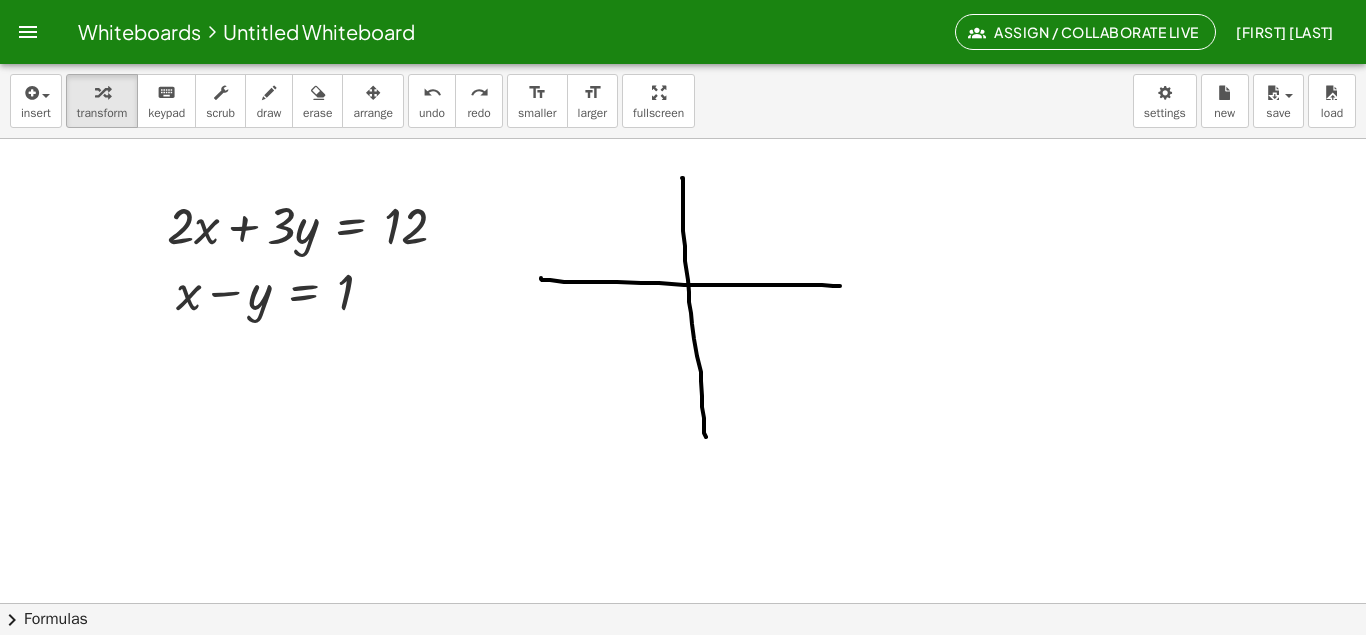 drag, startPoint x: 424, startPoint y: 359, endPoint x: 130, endPoint y: 230, distance: 321.05606 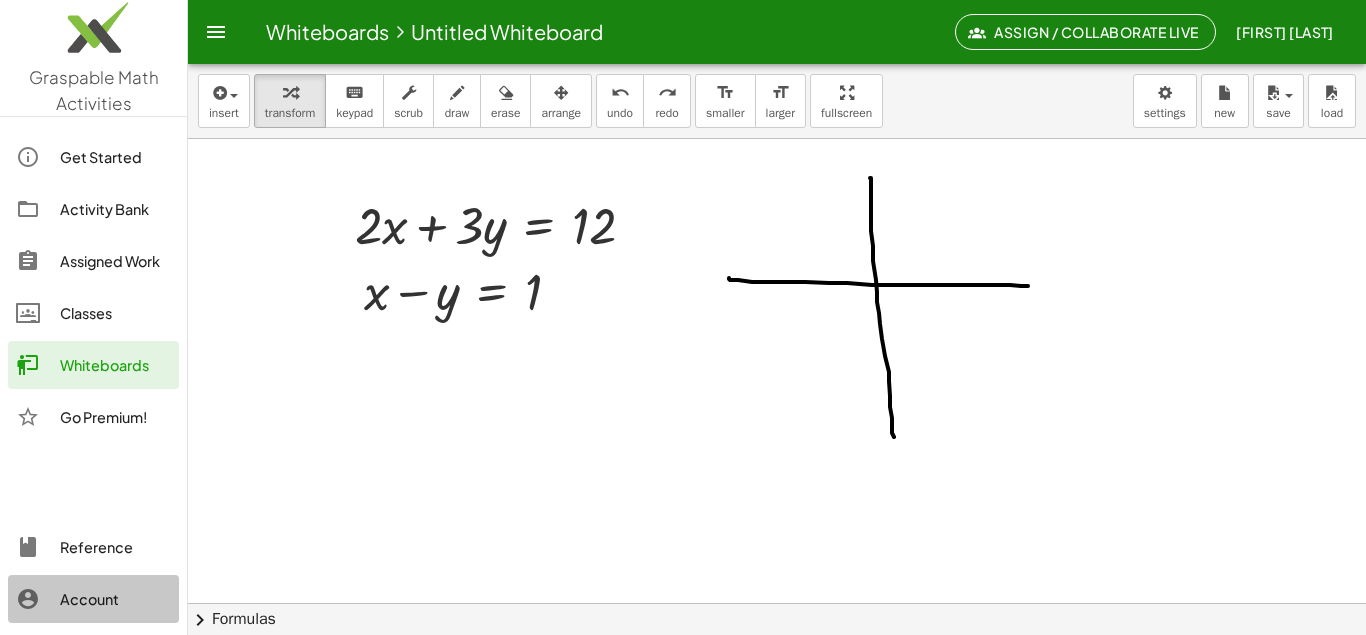 click on "Account" 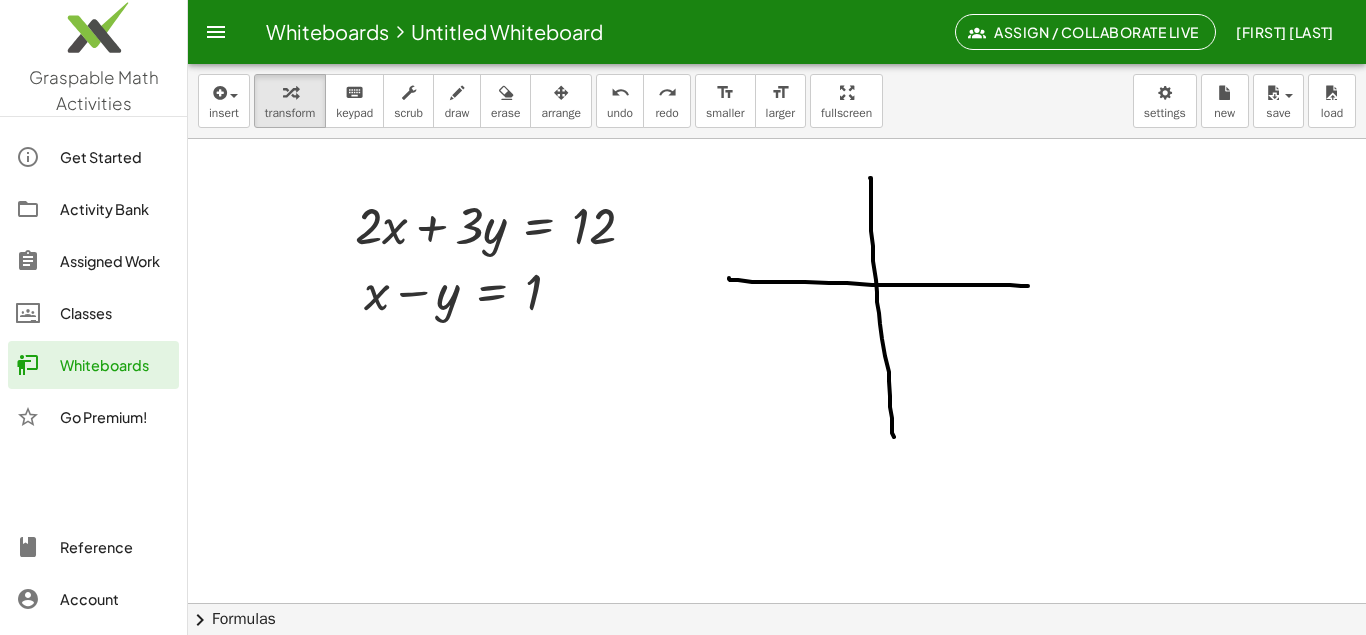 click on "insert select one: Math Expression Function Text Youtube Video Graphing Geometry Geometry 3D transform keyboard keypad scrub draw erase arrange undo undo redo redo format_size smaller format_size larger fullscreen load   save new settings" at bounding box center (777, 101) 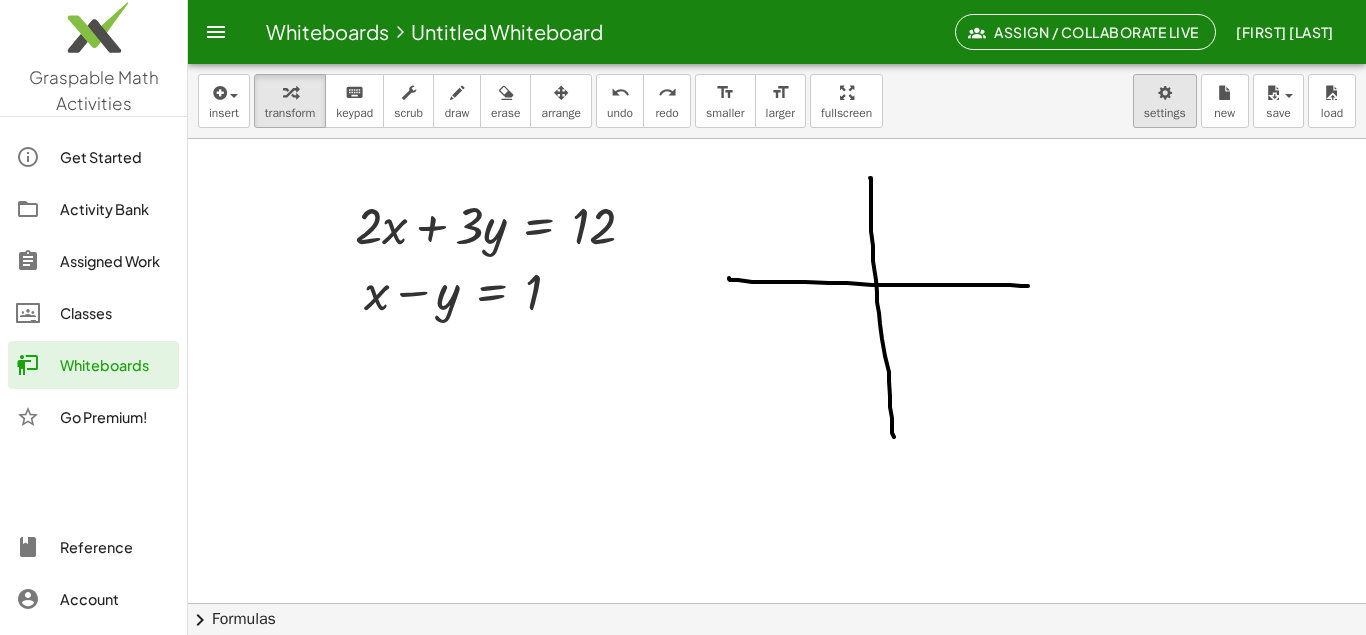 click on "Whiteboards     Untitled Whiteboard Assign / Collaborate Live  [FIRST] [LAST] Graspable Math Activities Get Started Activity Bank Assigned Work Classes Whiteboards Go Premium! Reference Account   insert select one: Math Expression Function Text Youtube Video Graphing Geometry Geometry 3D transform keyboard keypad scrub draw erase arrange undo undo redo redo format_size smaller format_size larger fullscreen load   save new settings + · 2 · x + · 3 · y = 12 + x − y = 1 × chevron_right  Formulas
Drag one side of a formula onto a highlighted expression on the canvas to apply it.
Quadratic Formula
+ · a · x 2 + · b · x + c = 0
⇔
x = · ( − b ± 2 √ ( + b 2 − · 4 · a · c ) ) · 2 · a
+ x 2 + · p · x + q = 0
⇔" at bounding box center (683, 317) 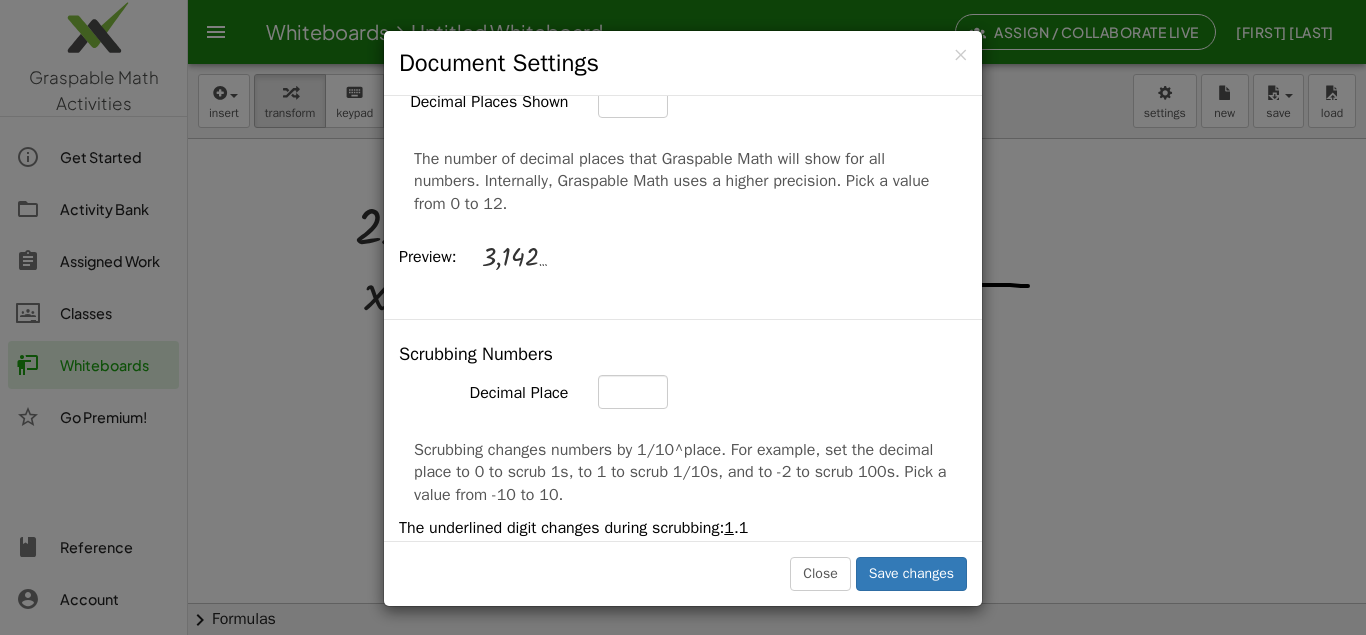 scroll, scrollTop: 1386, scrollLeft: 0, axis: vertical 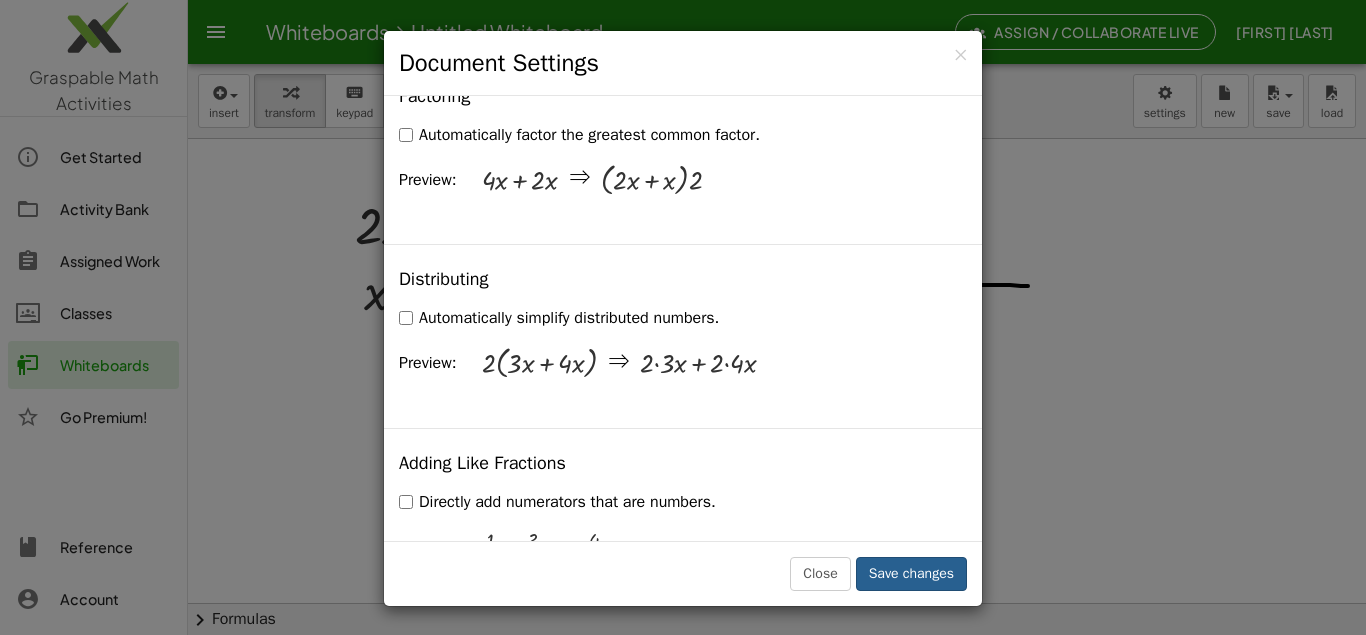 click on "Save changes" at bounding box center (911, 574) 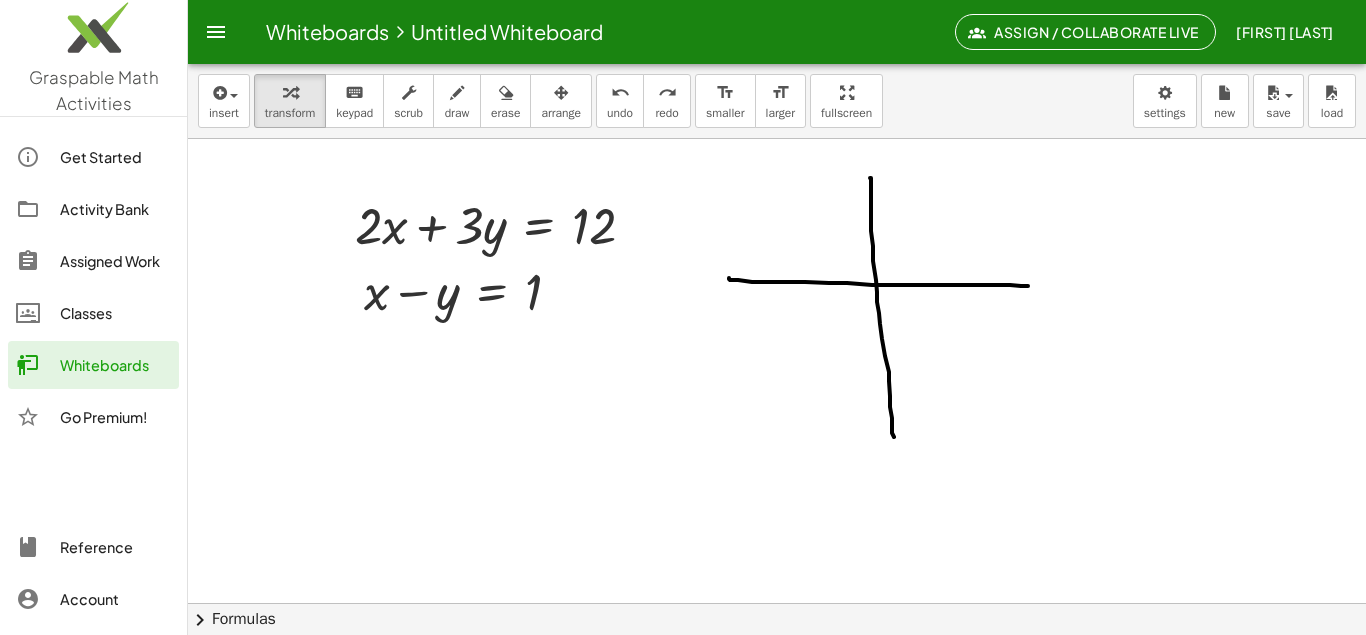 drag, startPoint x: 927, startPoint y: 226, endPoint x: 959, endPoint y: 341, distance: 119.36918 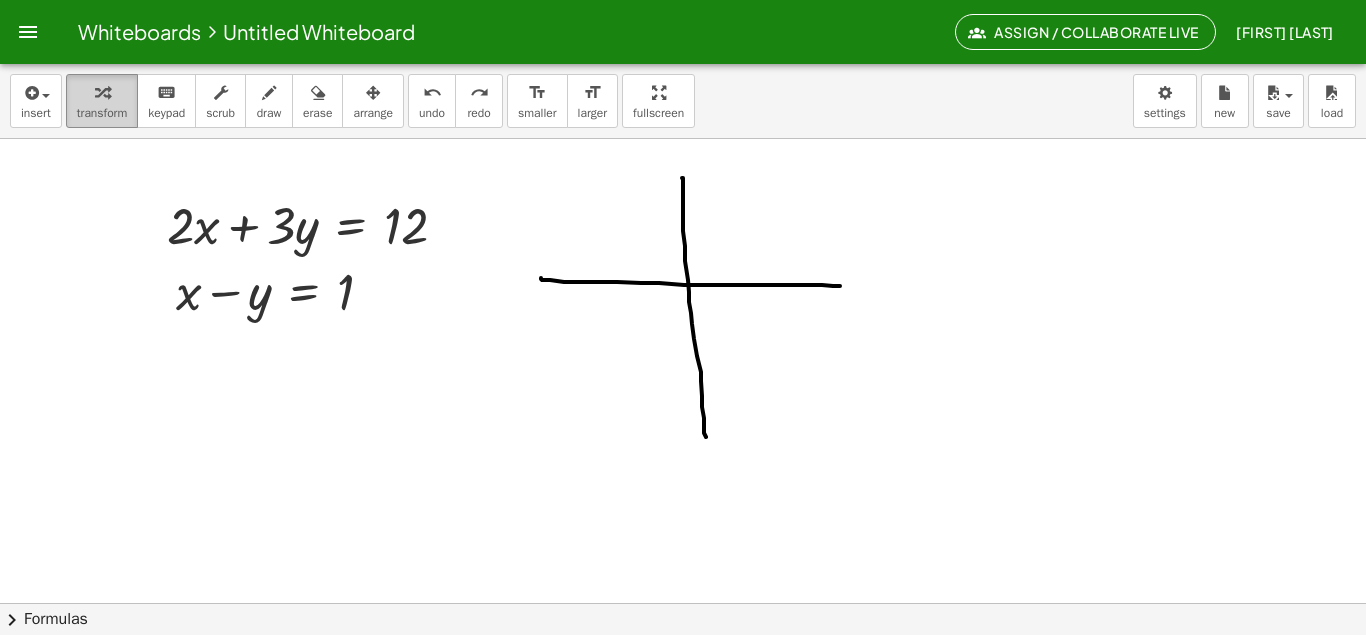 click at bounding box center [102, 93] 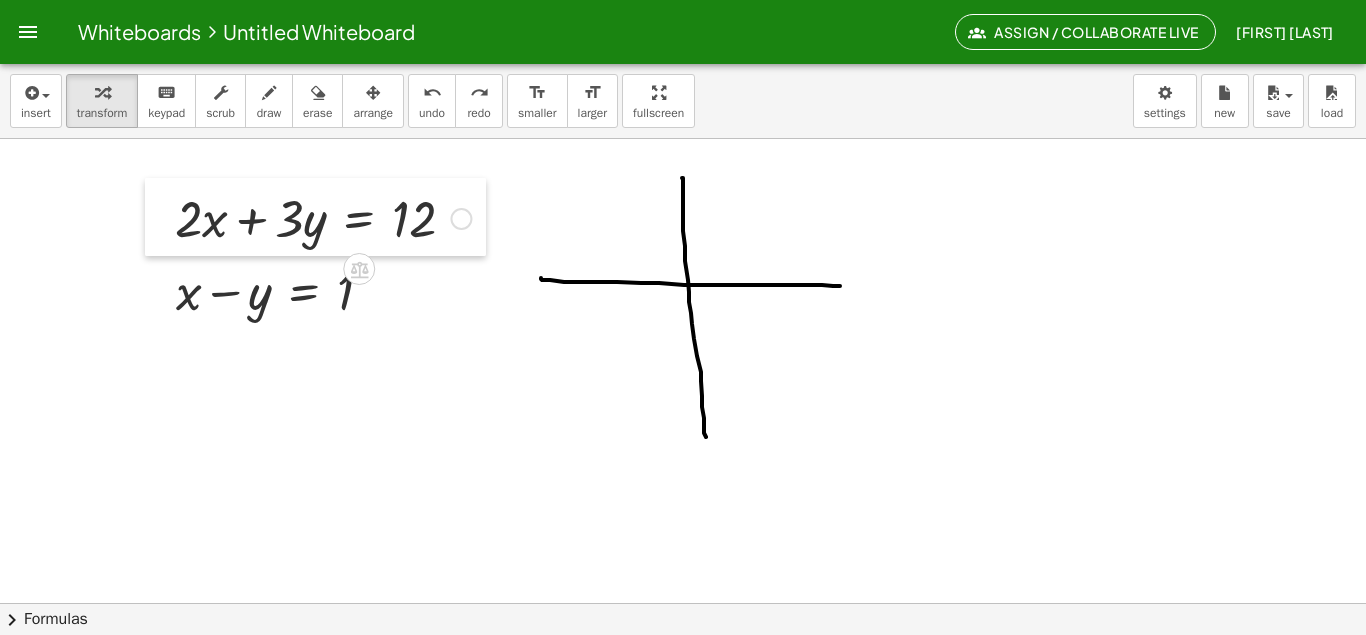 drag, startPoint x: 154, startPoint y: 195, endPoint x: 162, endPoint y: 188, distance: 10.630146 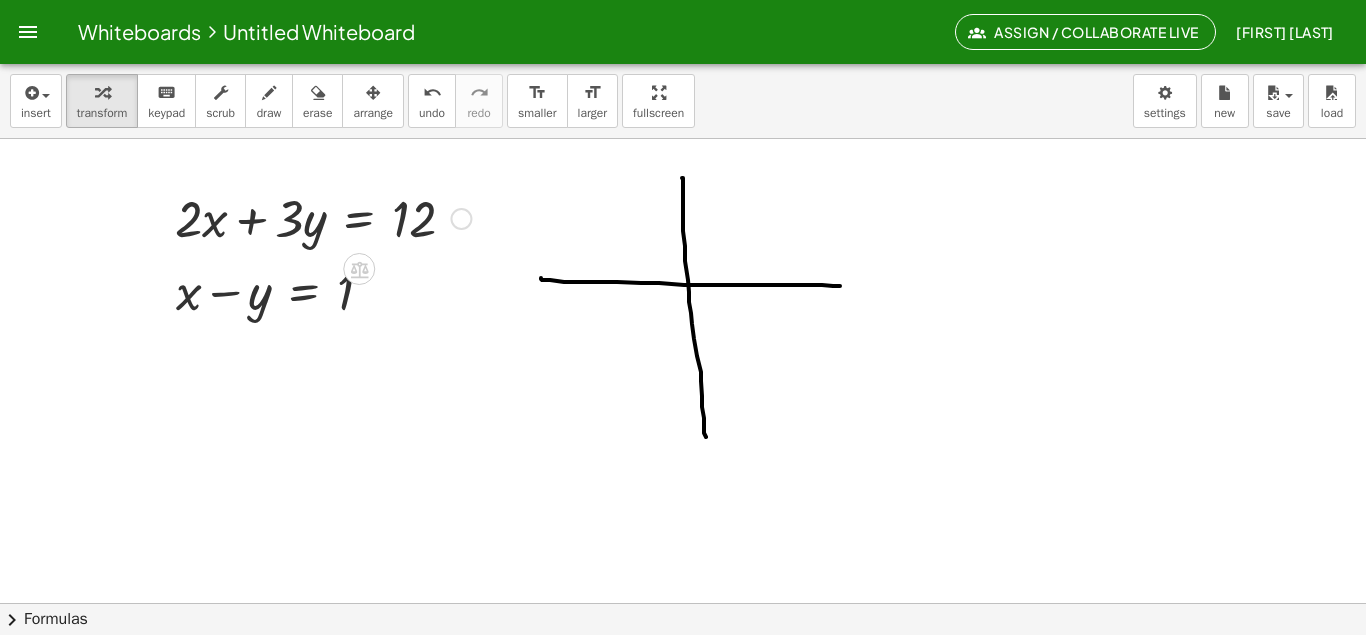 click at bounding box center [461, 219] 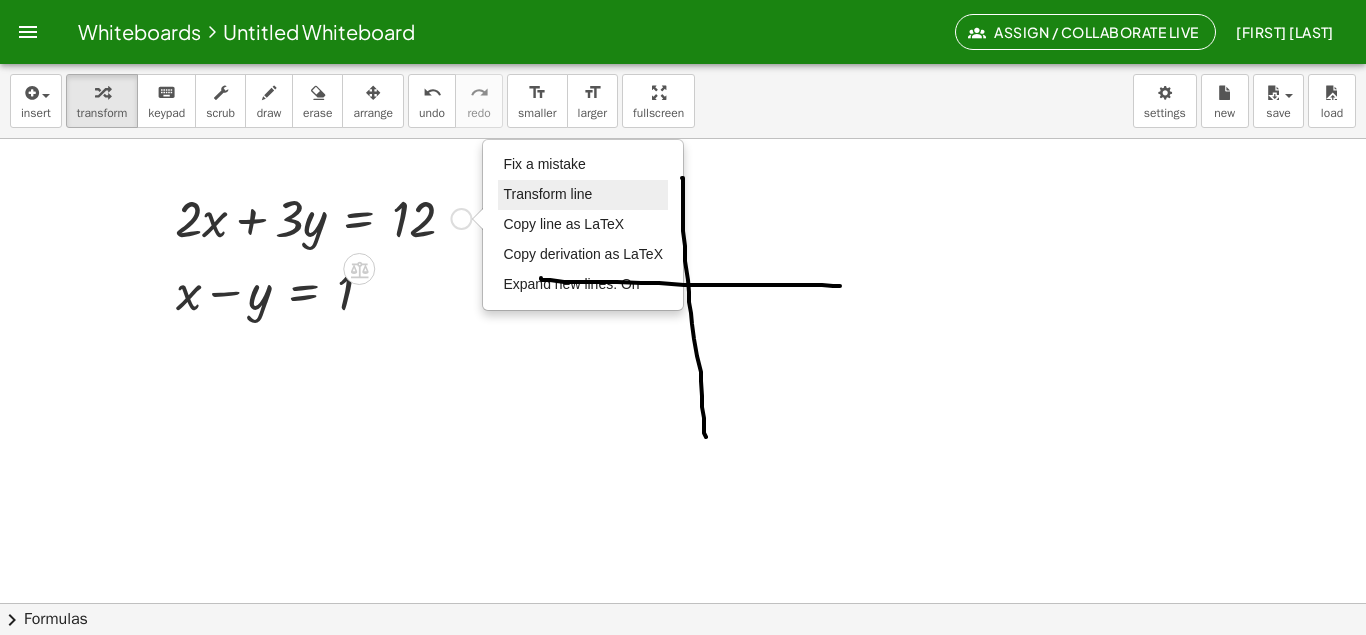click on "Transform line" at bounding box center [547, 194] 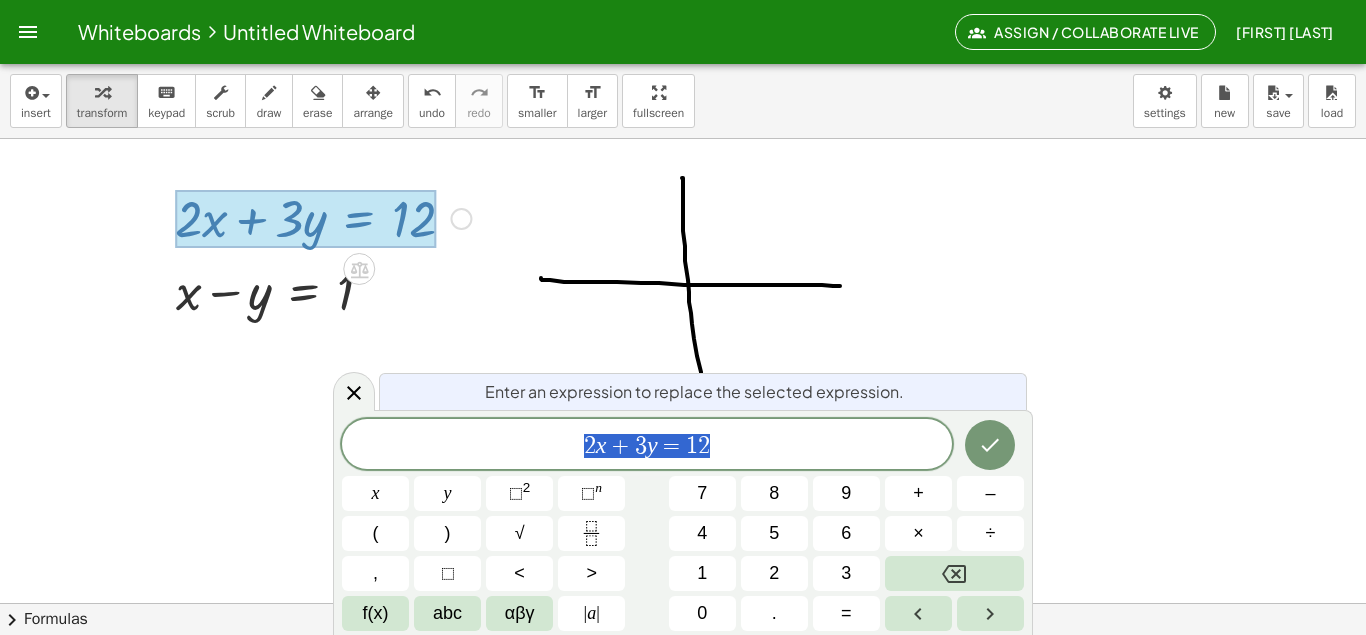 scroll, scrollTop: 168, scrollLeft: 11, axis: both 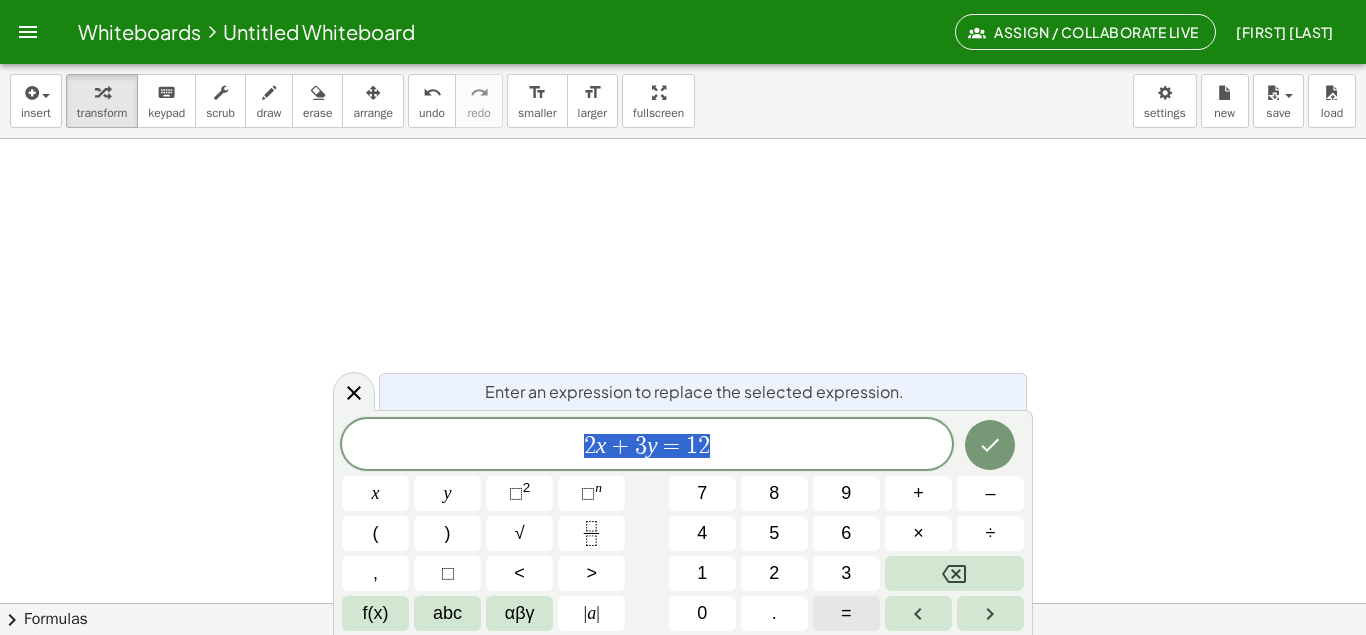 click on "=" at bounding box center [846, 613] 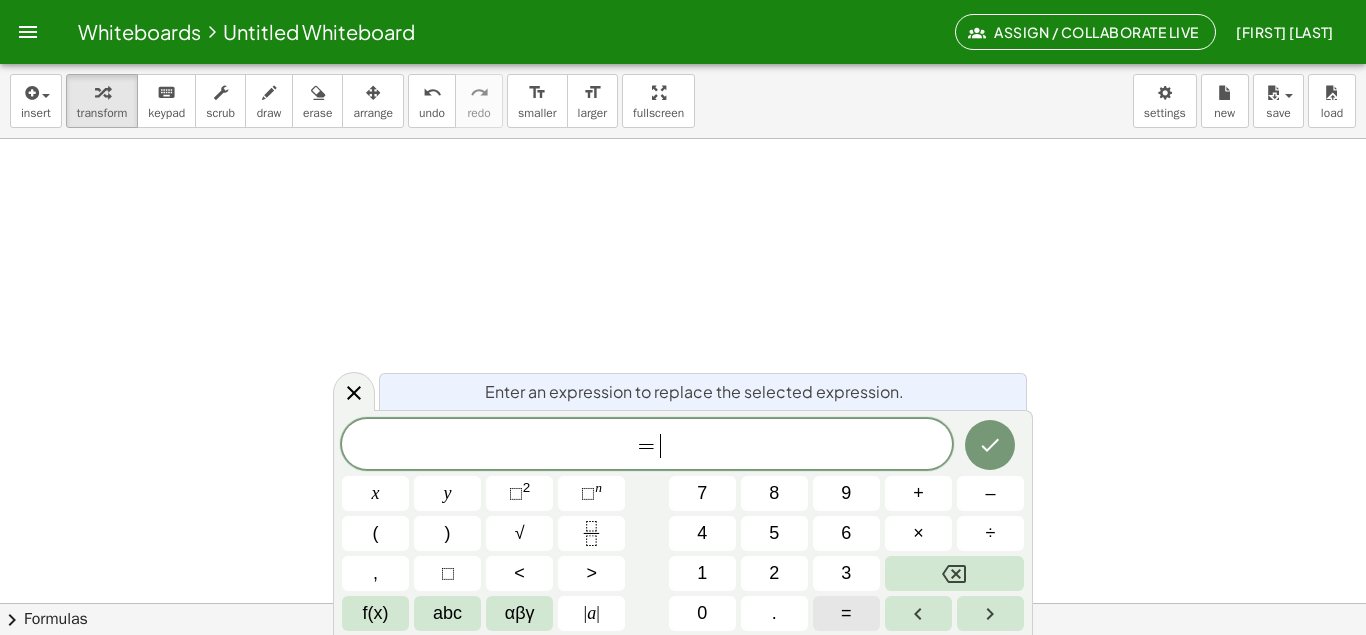 scroll, scrollTop: 23, scrollLeft: 0, axis: vertical 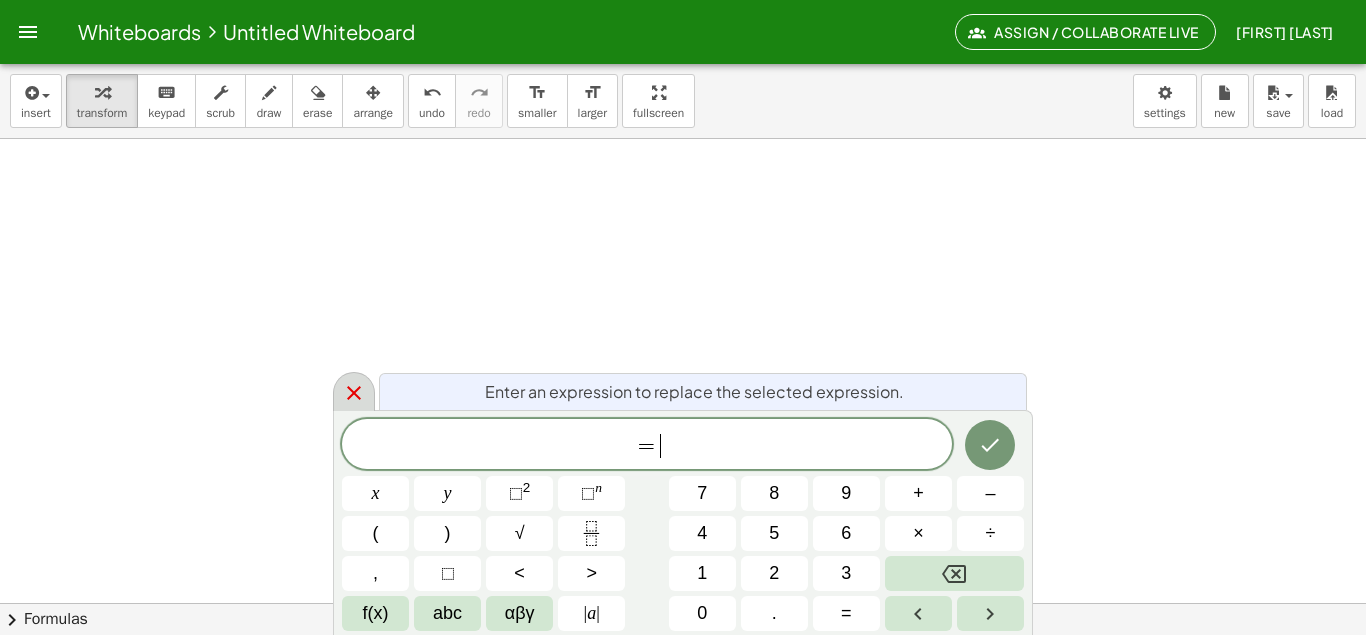 click 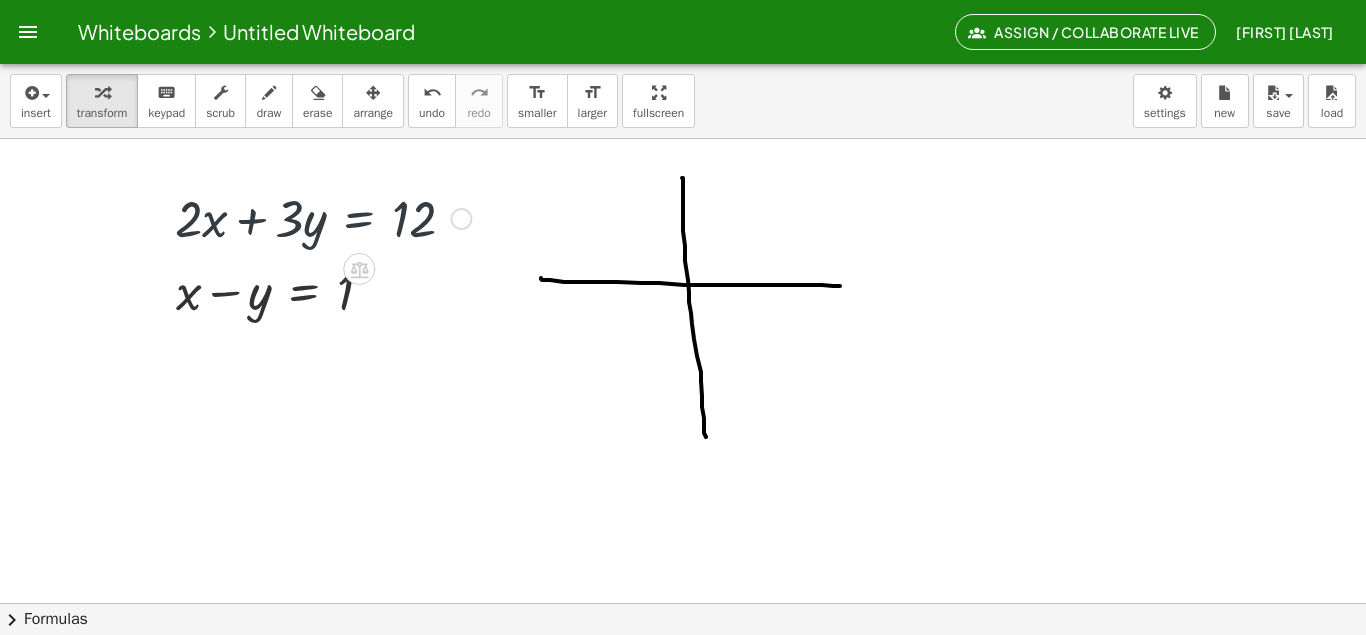 scroll, scrollTop: 0, scrollLeft: 0, axis: both 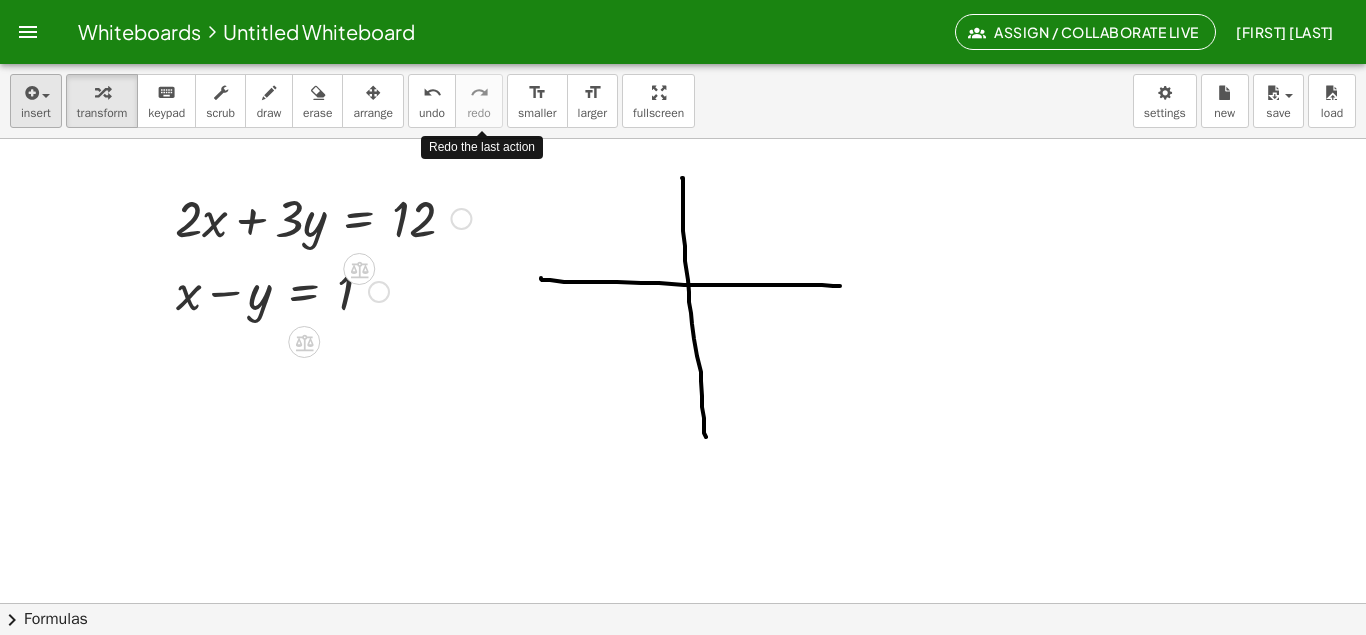click at bounding box center [30, 93] 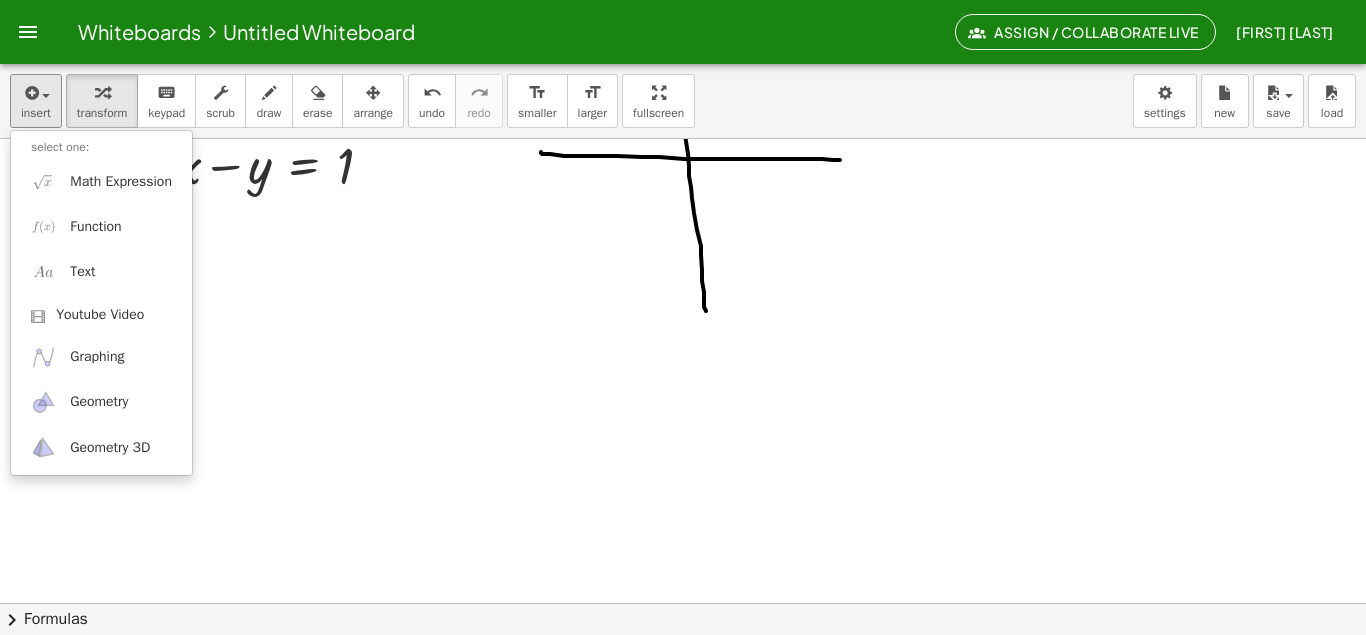 scroll, scrollTop: 0, scrollLeft: 0, axis: both 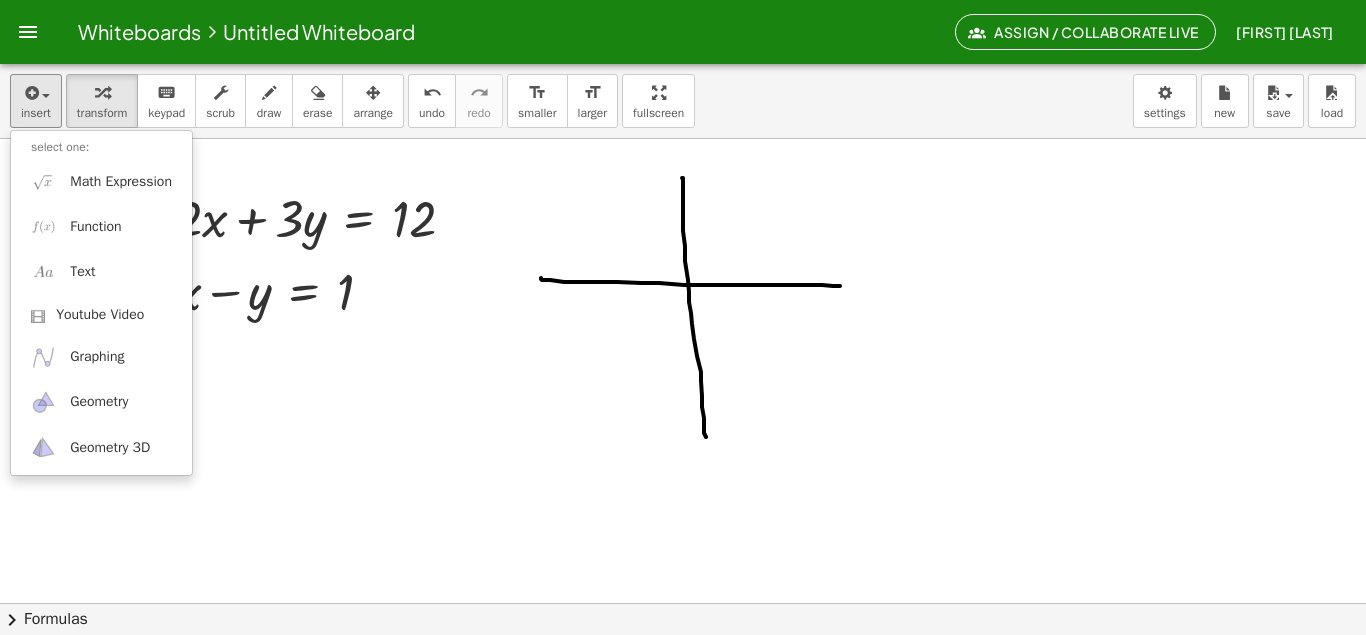 click at bounding box center (683, 667) 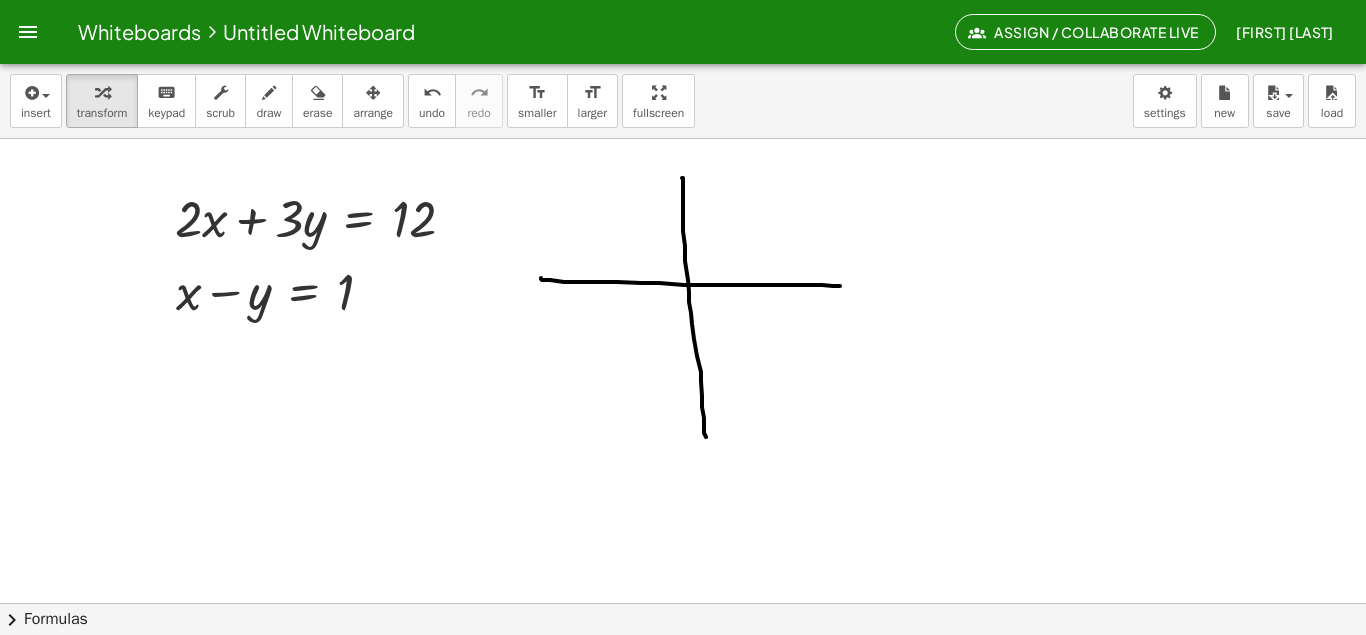 drag, startPoint x: 0, startPoint y: 337, endPoint x: 0, endPoint y: 423, distance: 86 